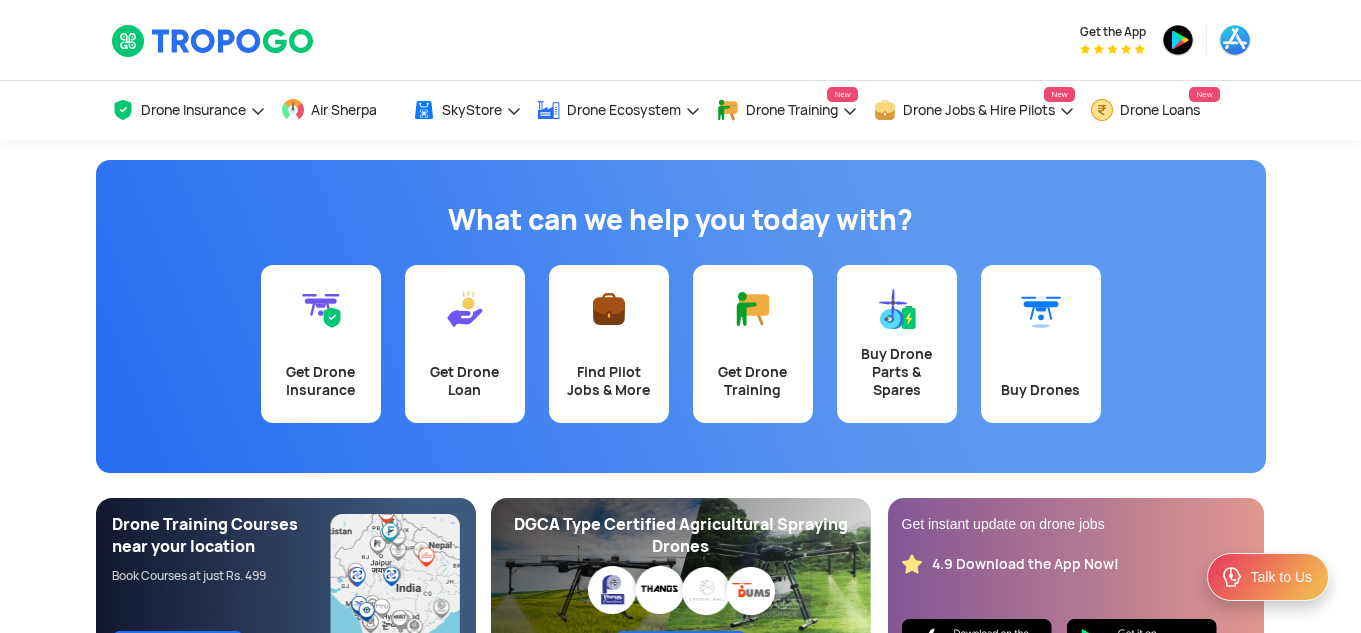 scroll, scrollTop: 0, scrollLeft: 0, axis: both 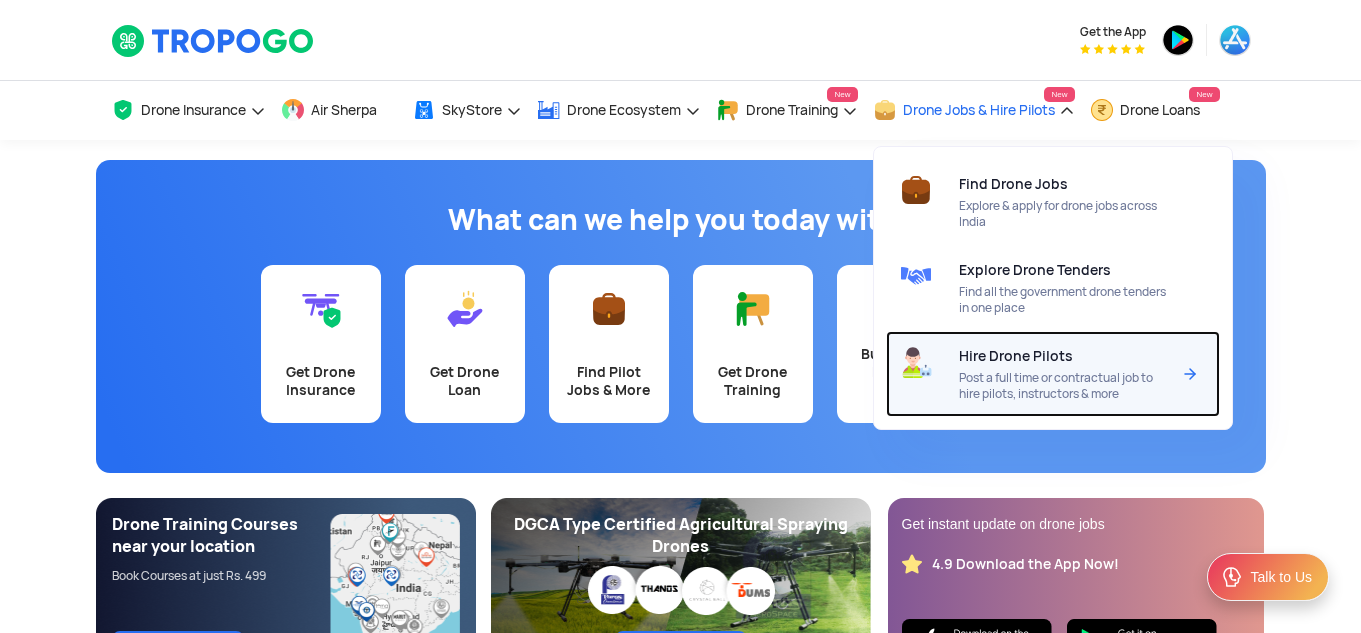 click on "Hire Drone Pilots  Post a full time or contractual job to hire pilots, instructors & more" at bounding box center (1068, 374) 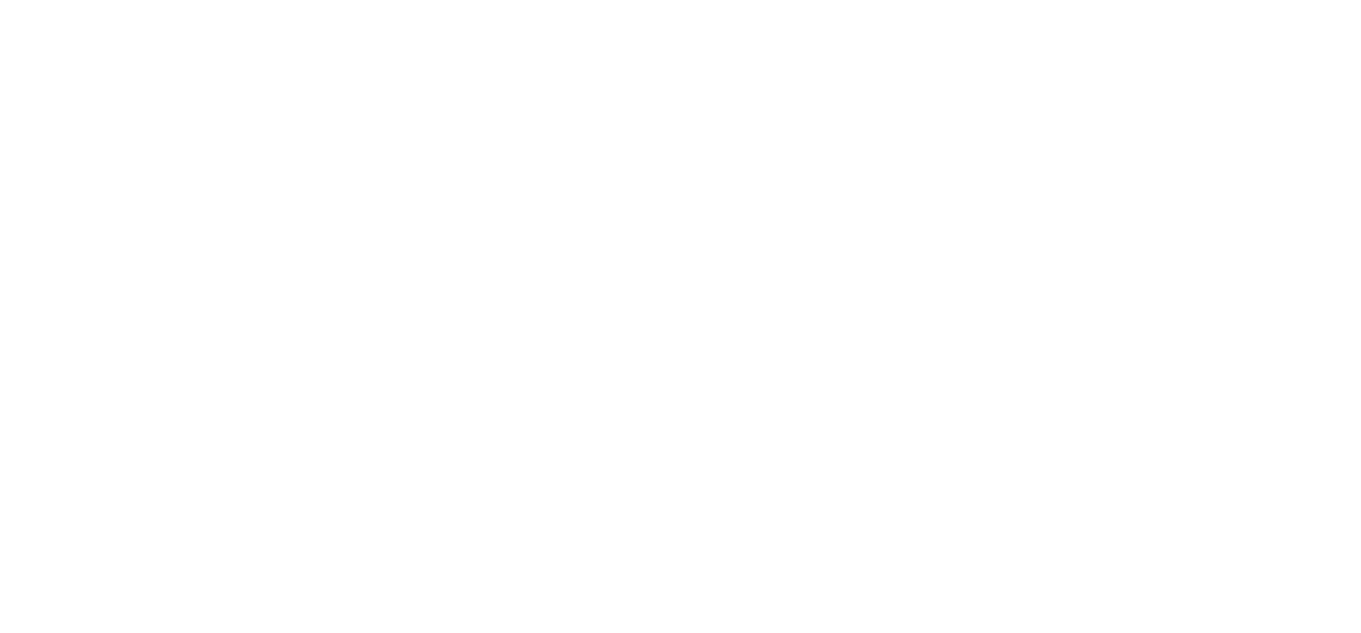 scroll, scrollTop: 0, scrollLeft: 0, axis: both 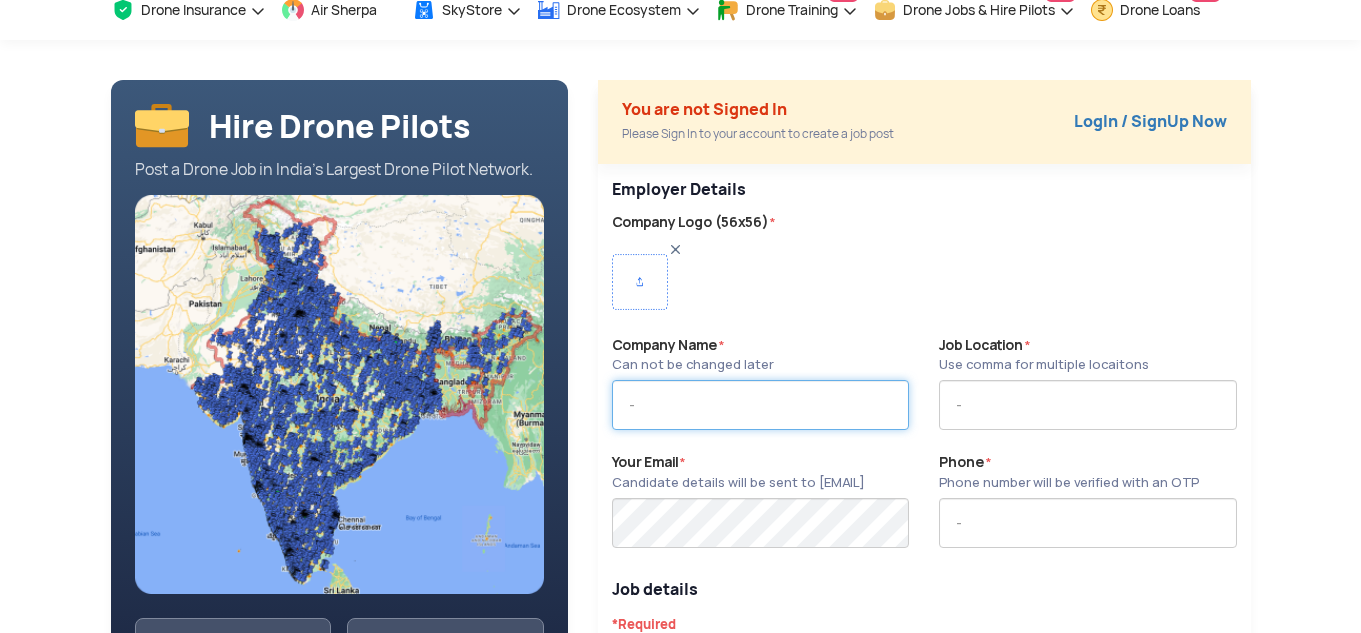 click at bounding box center (760, 405) 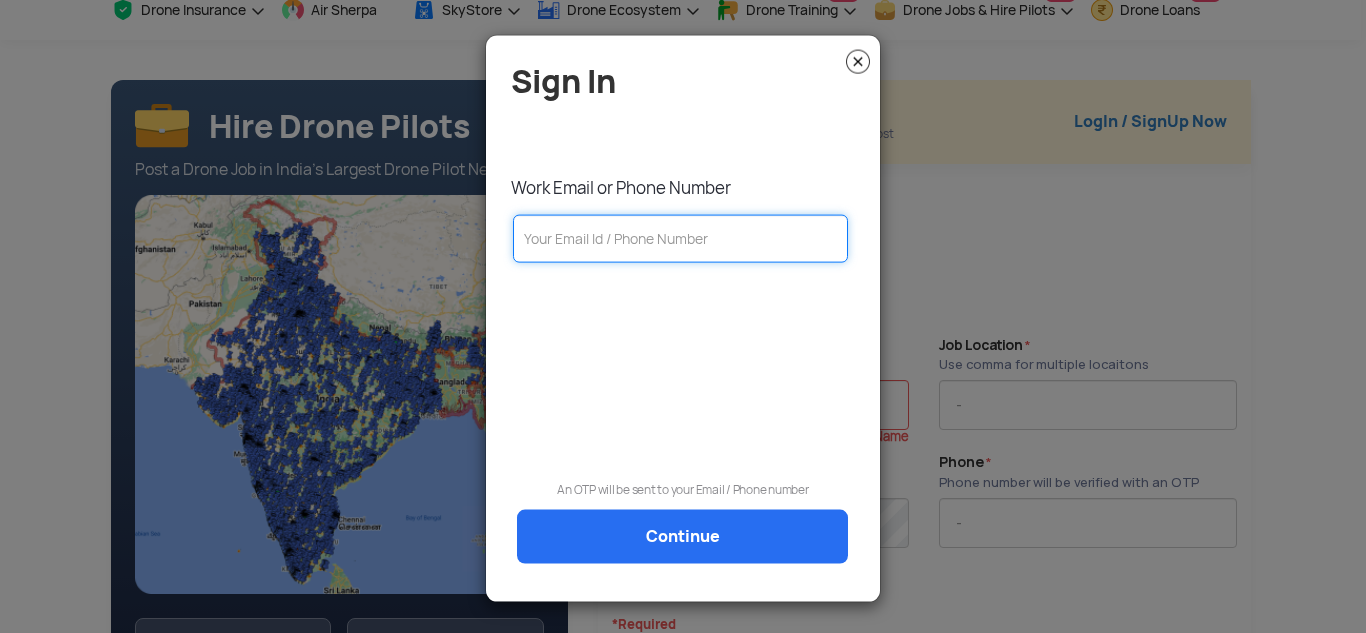 click 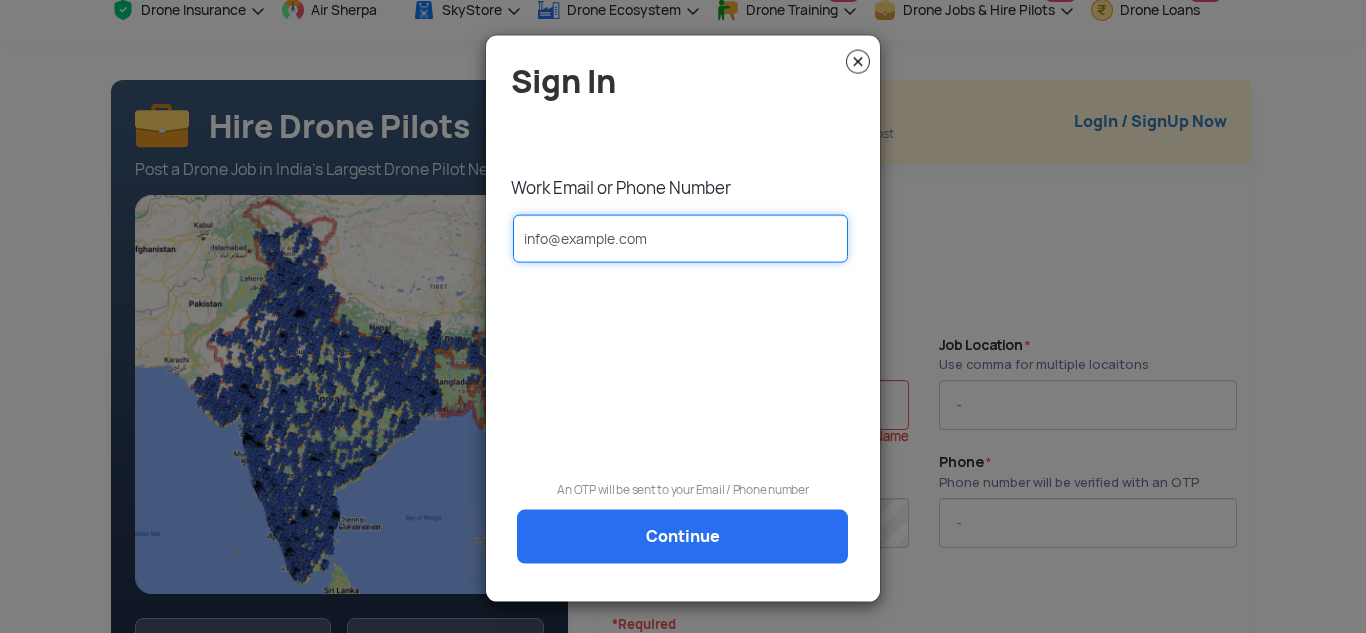 type on "info@flydroneacharya.com" 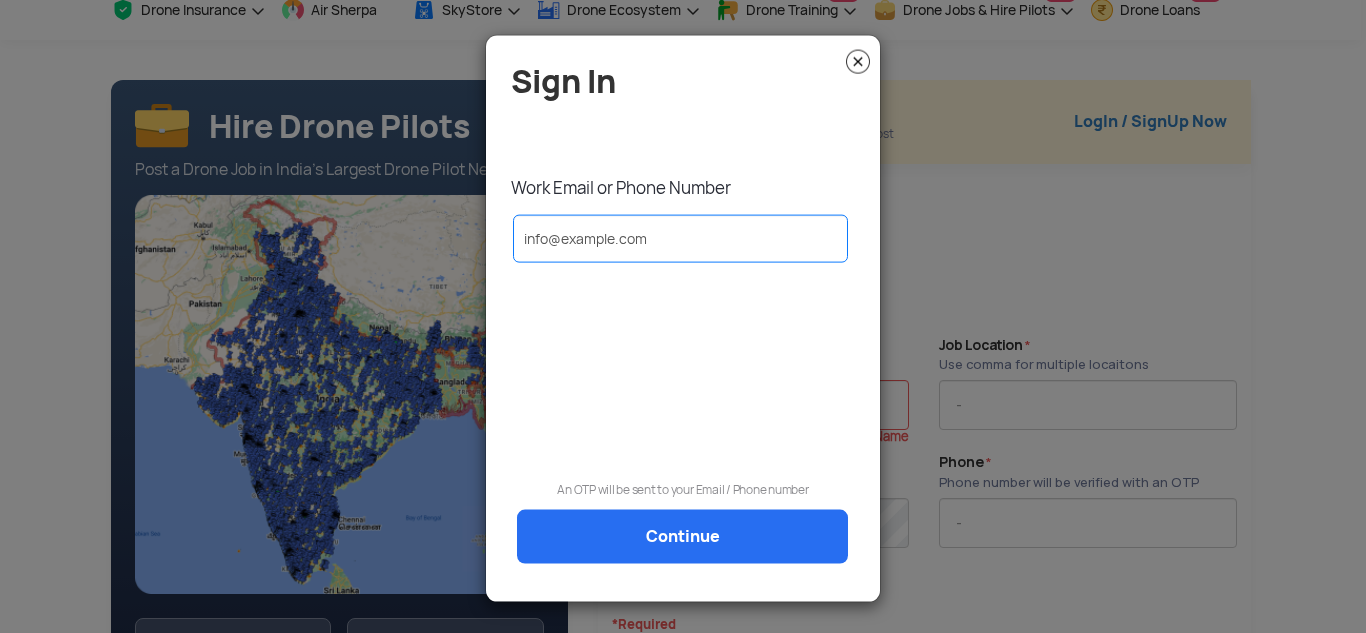 click on "Continue" 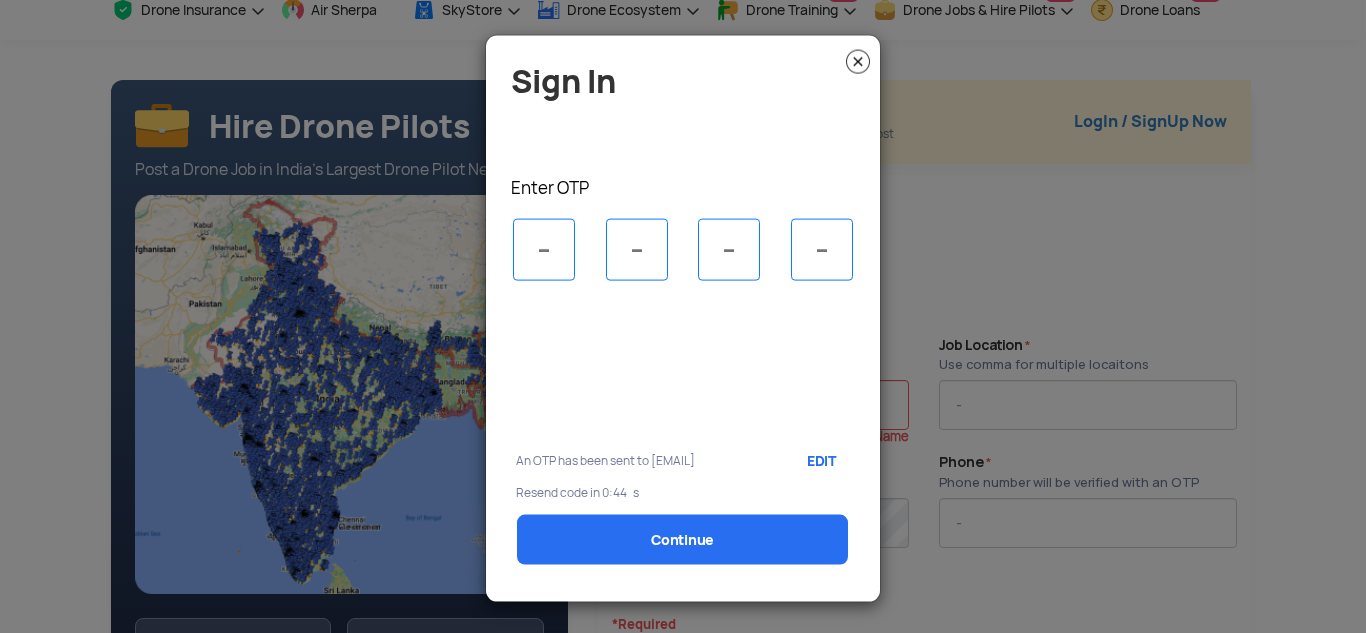 type on "5" 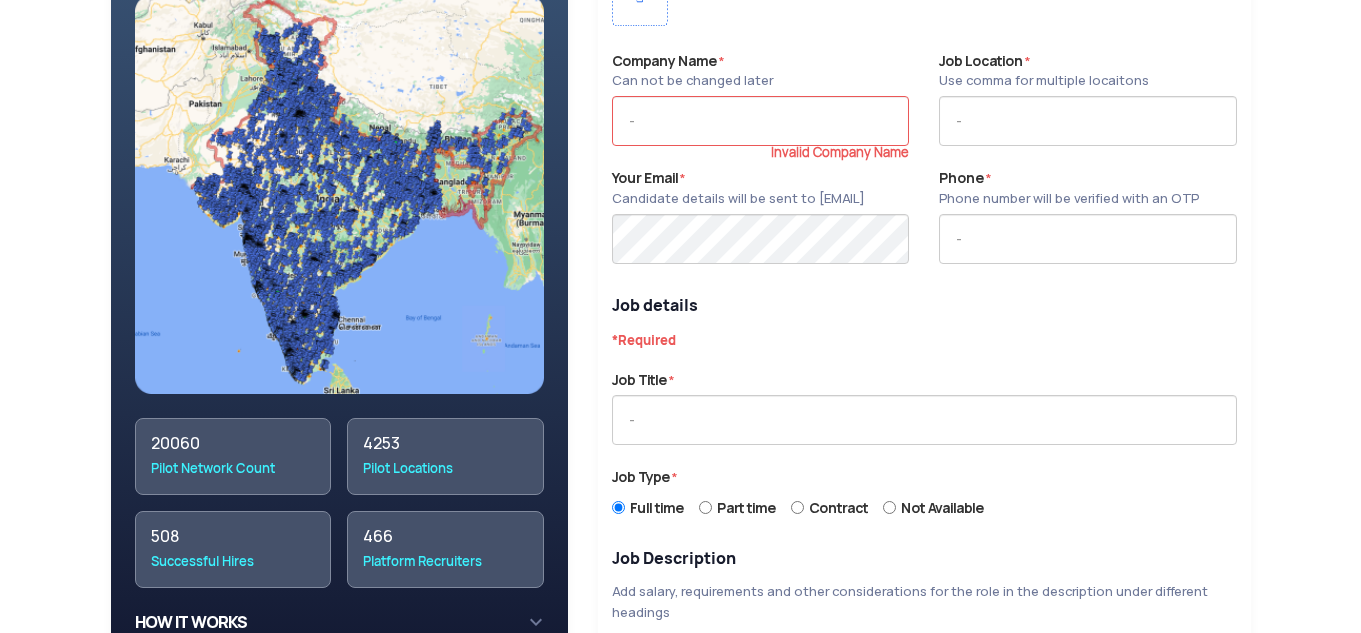 scroll, scrollTop: 200, scrollLeft: 0, axis: vertical 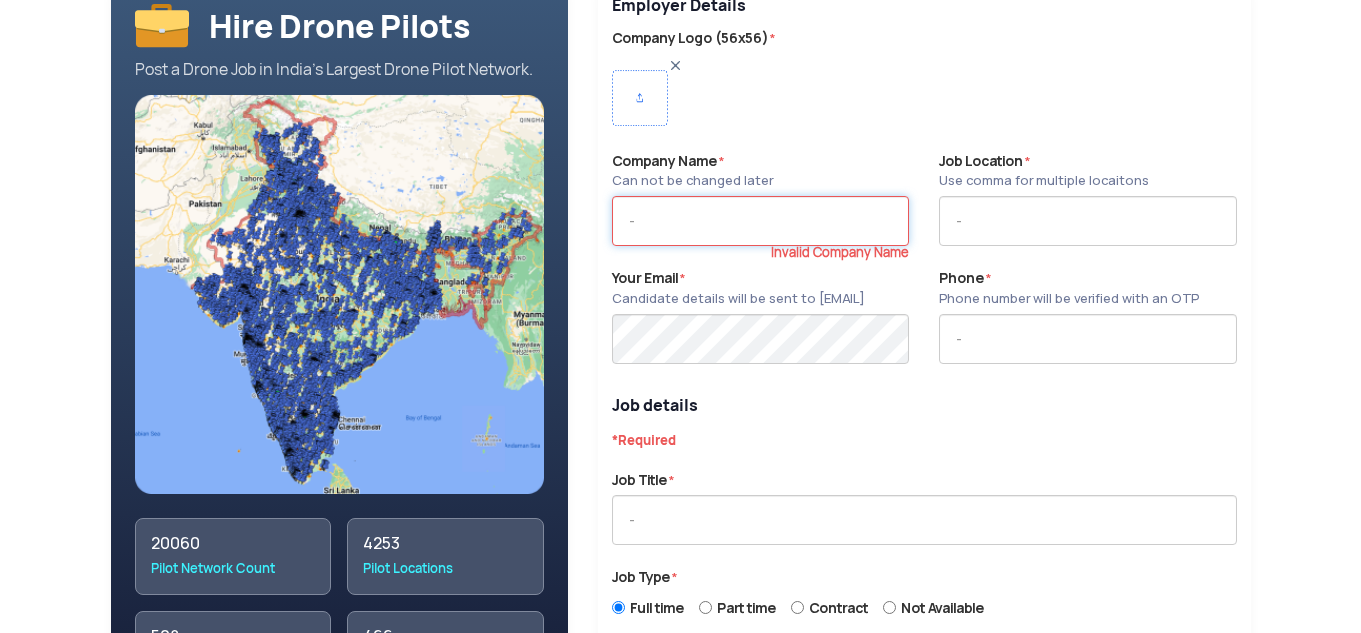 click at bounding box center [760, 221] 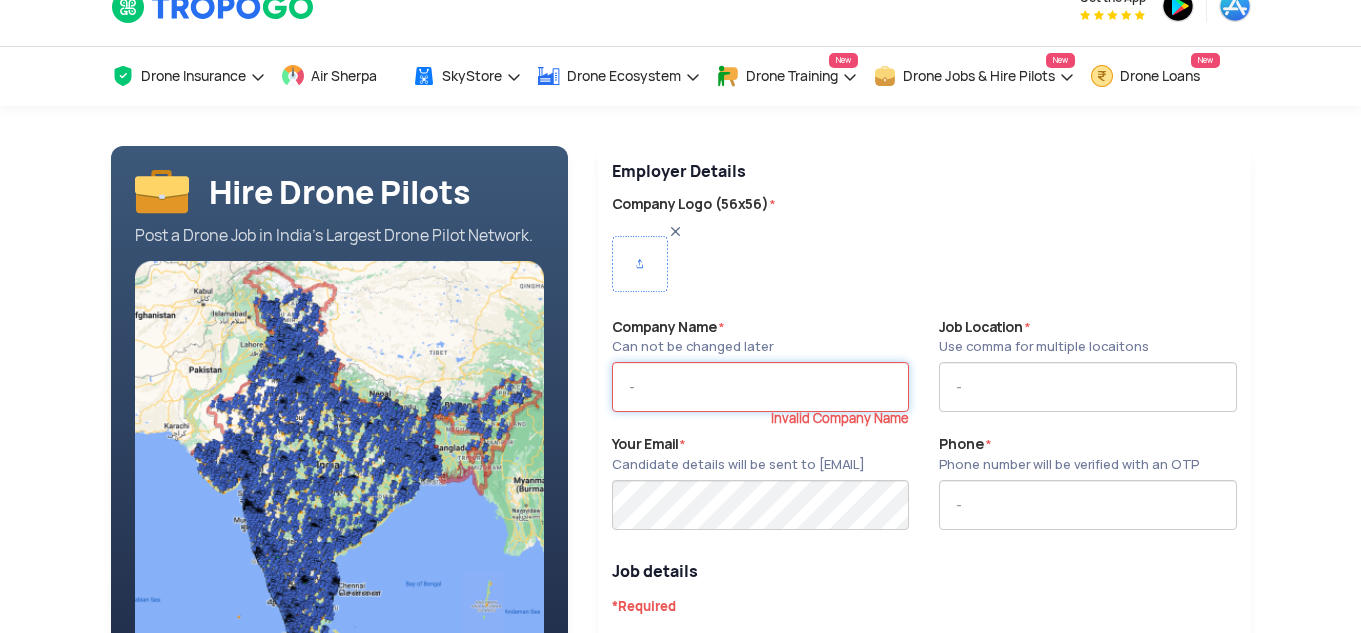 scroll, scrollTop: 0, scrollLeft: 0, axis: both 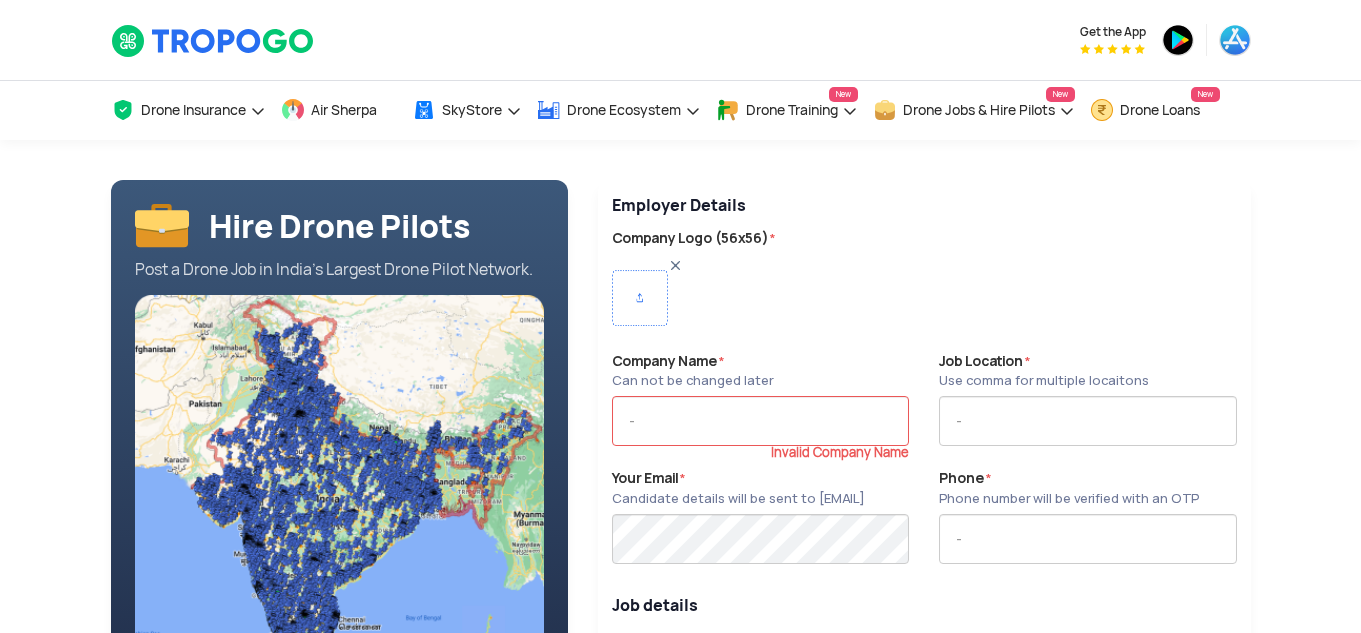 click at bounding box center [640, 298] 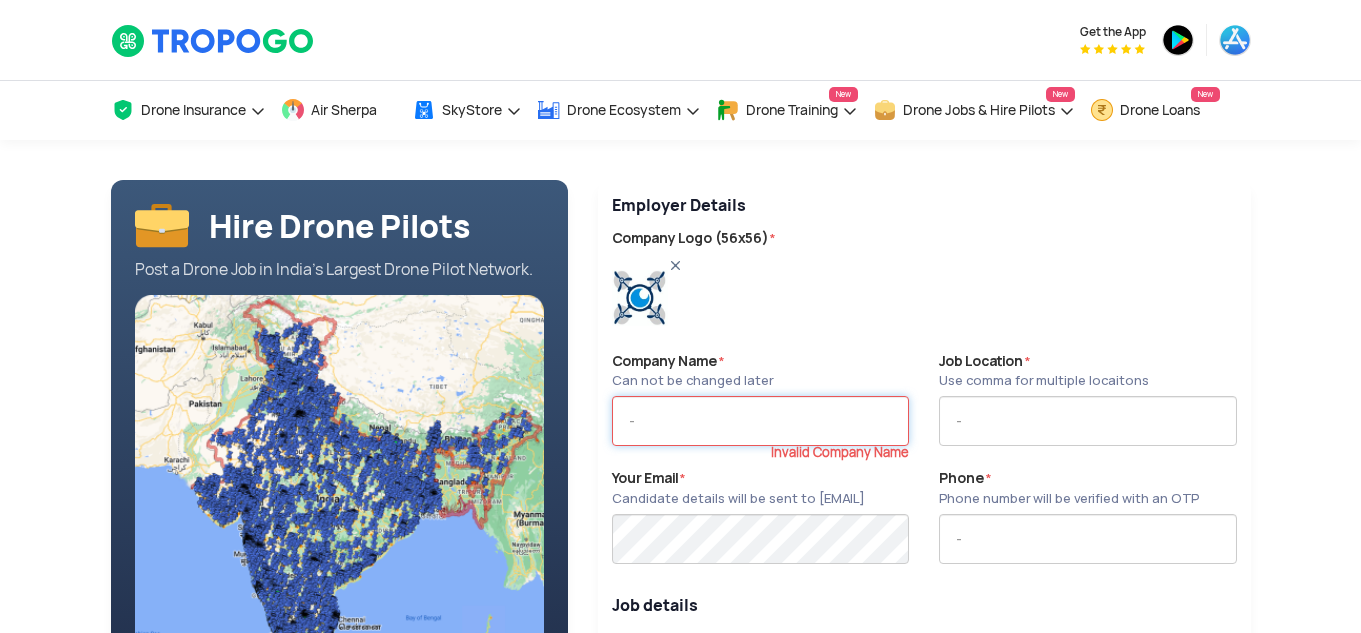 click at bounding box center [760, 421] 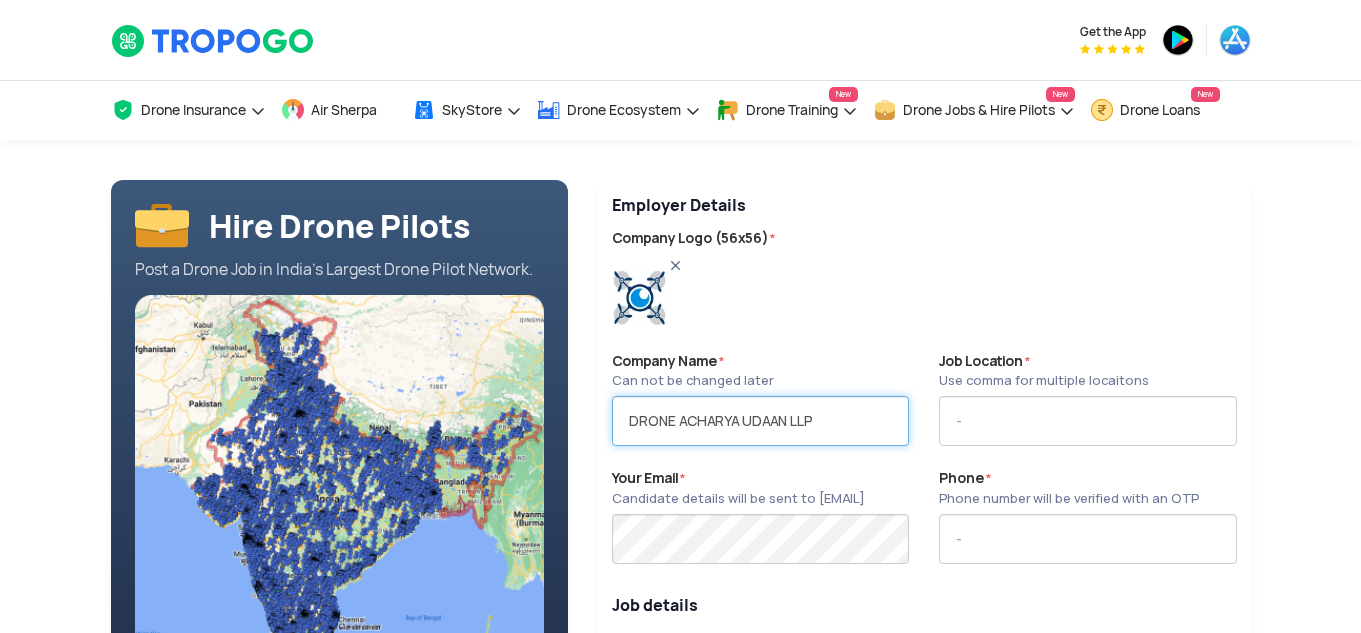 type on "DRONE ACHARYA UDAAN LLP" 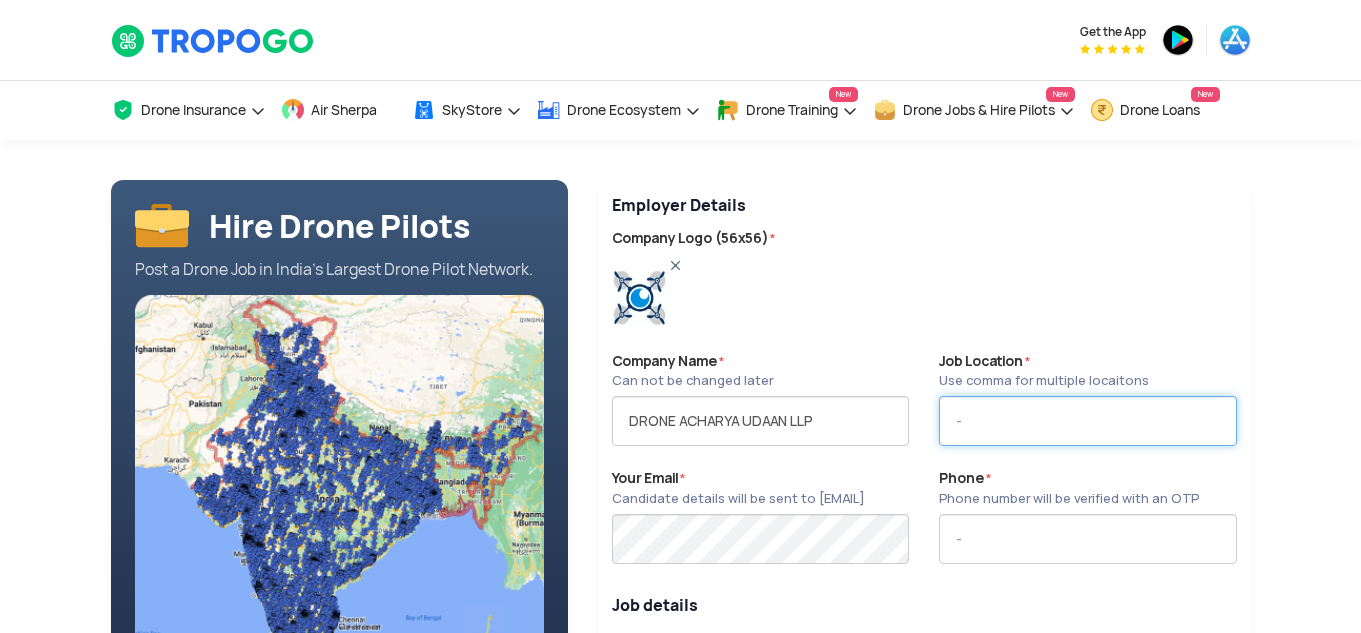 click at bounding box center (1087, 421) 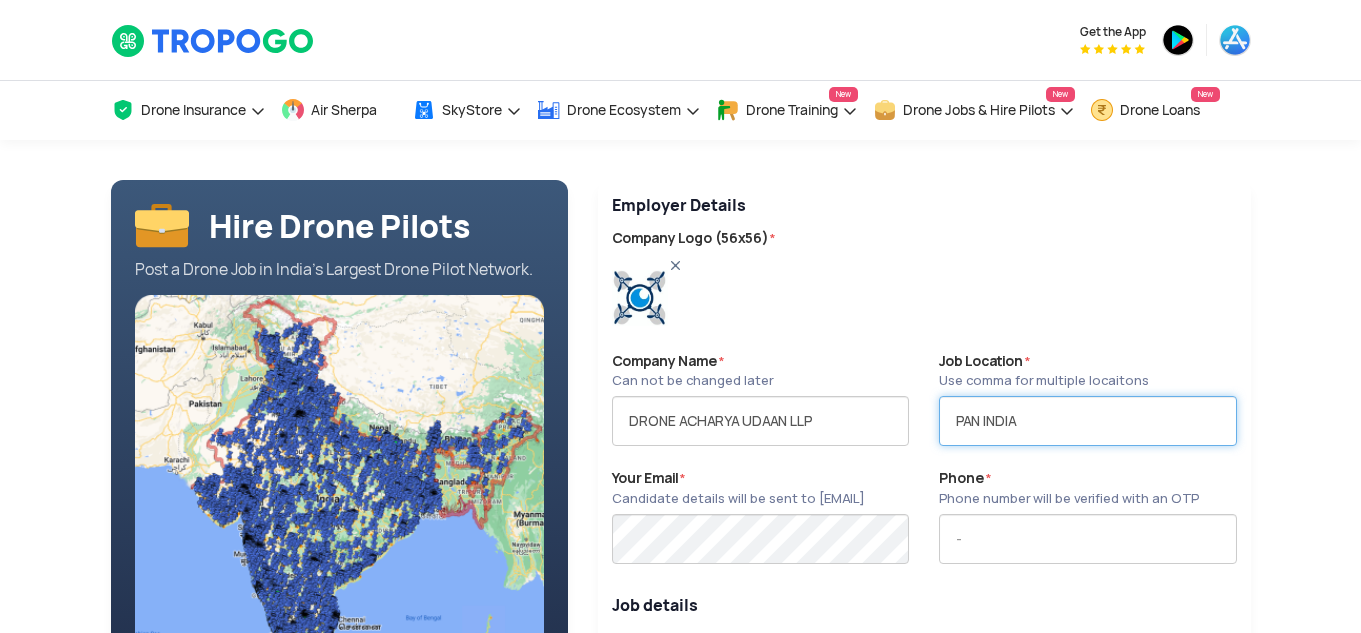 type on "PAN INDIA" 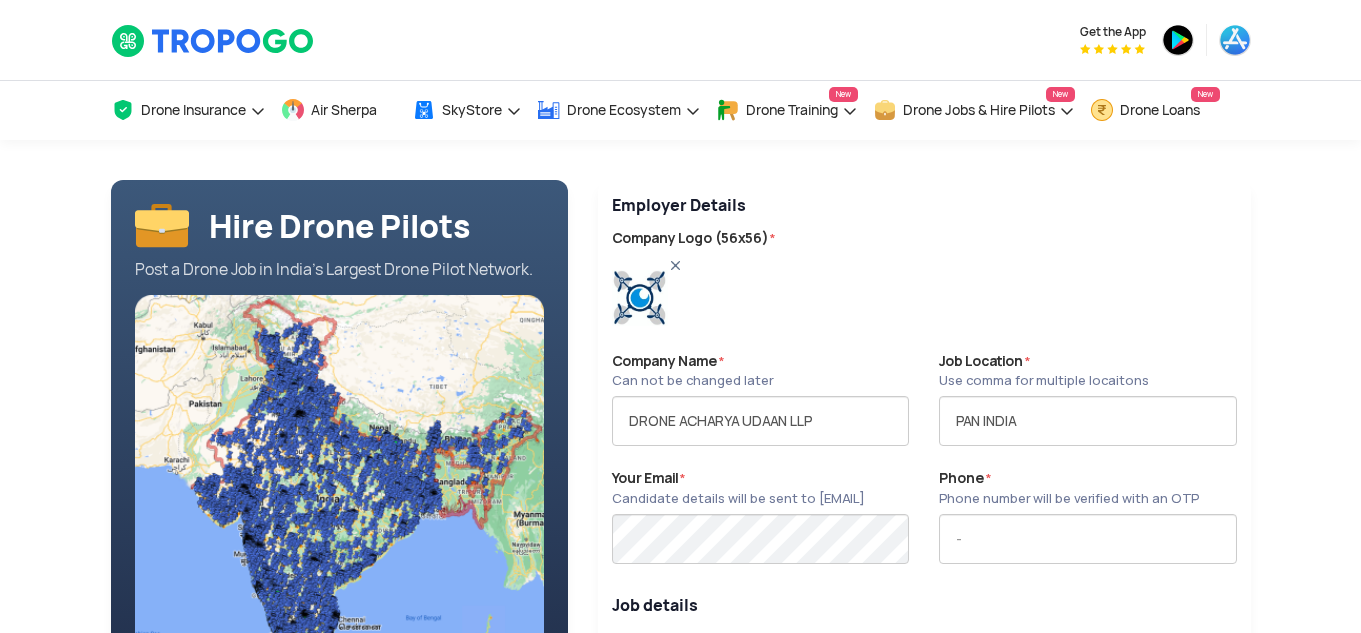click on "Company Name * Can not be changed later DRONE ACHARYA UDAAN LLP" at bounding box center (760, 410) 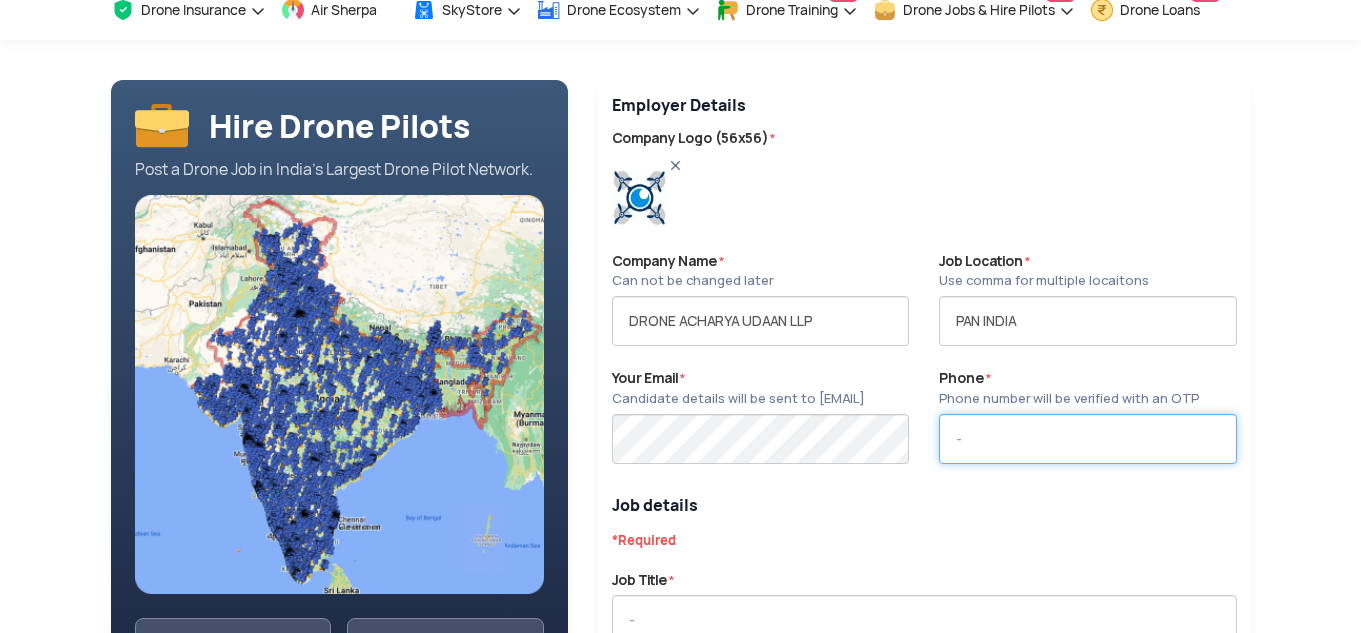 click at bounding box center [1087, 439] 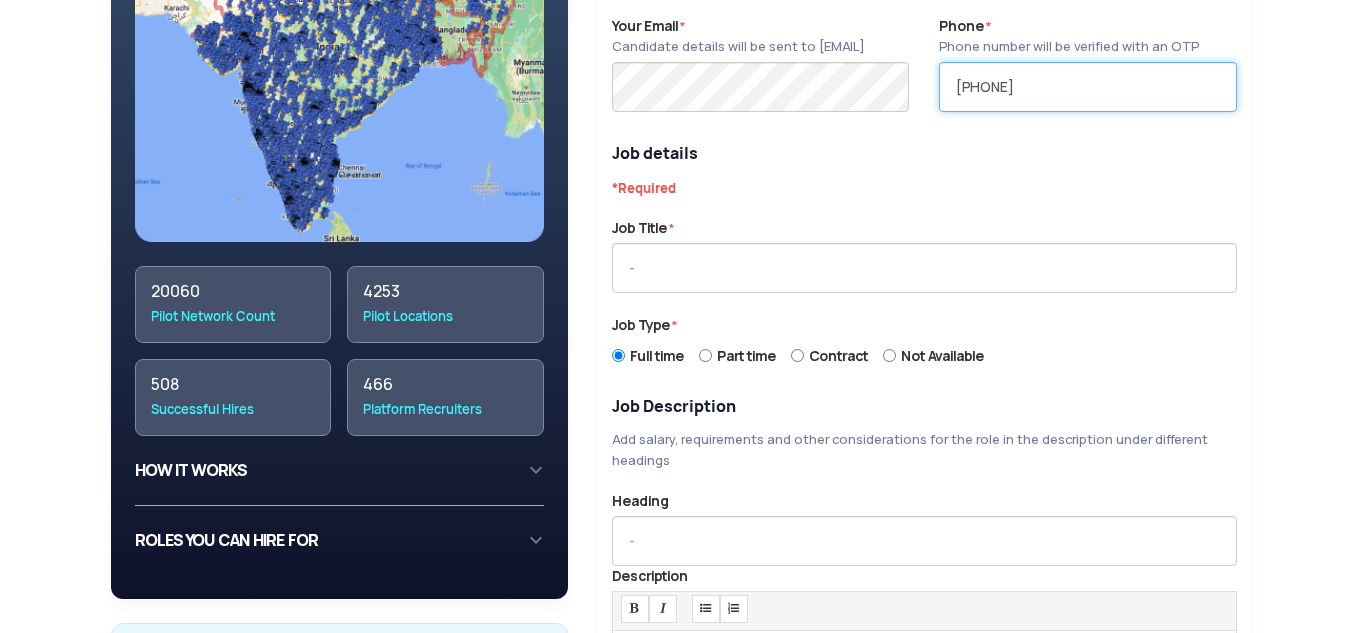 scroll, scrollTop: 500, scrollLeft: 0, axis: vertical 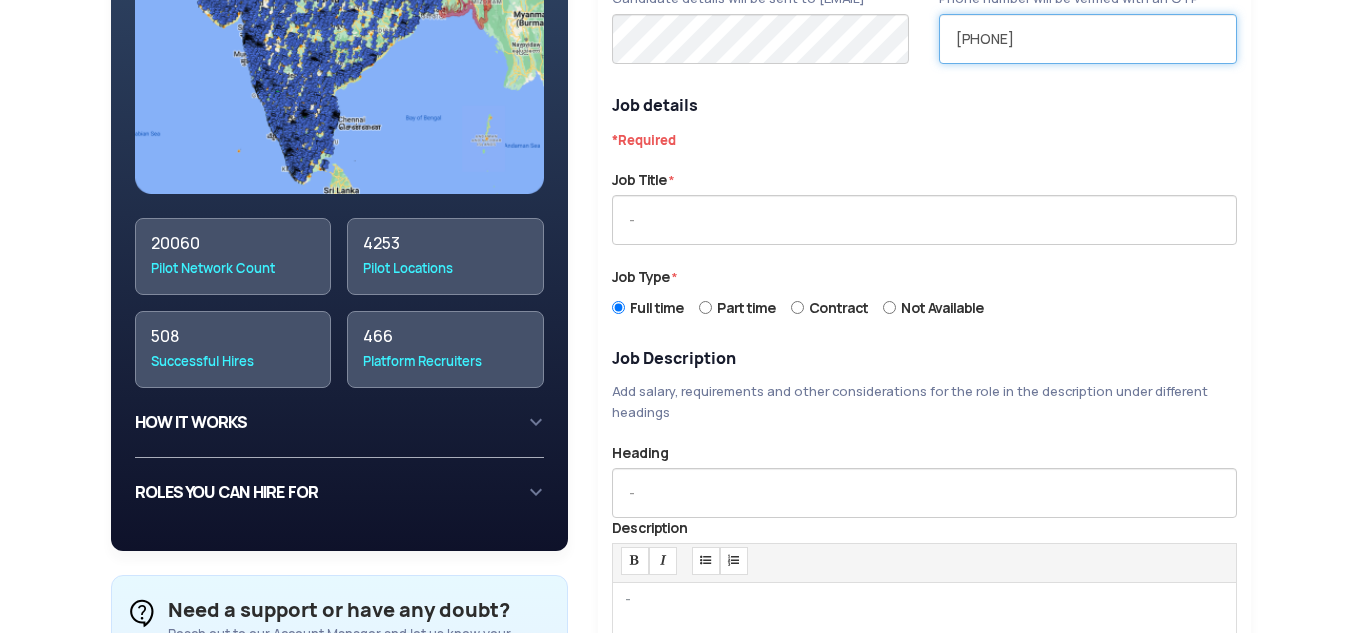 type on "7008656626" 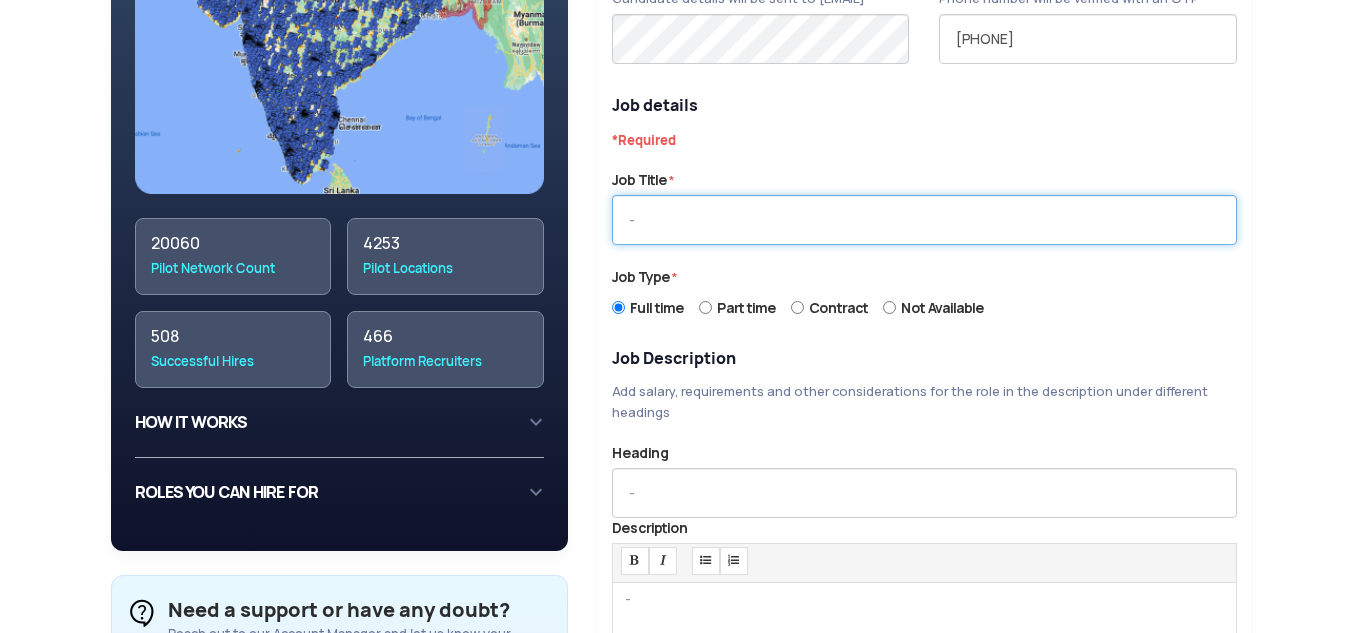 click at bounding box center (924, 220) 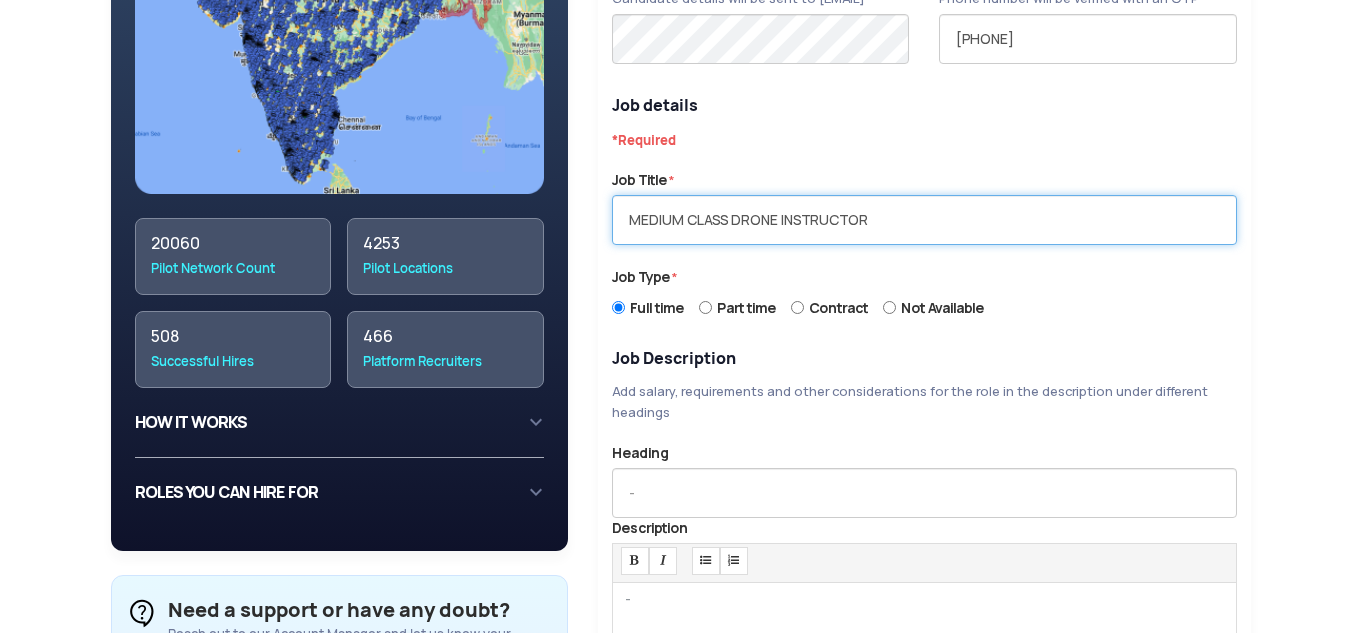 click on "MEDIUM CLASS DRONE INSTRUCTOR" at bounding box center (924, 220) 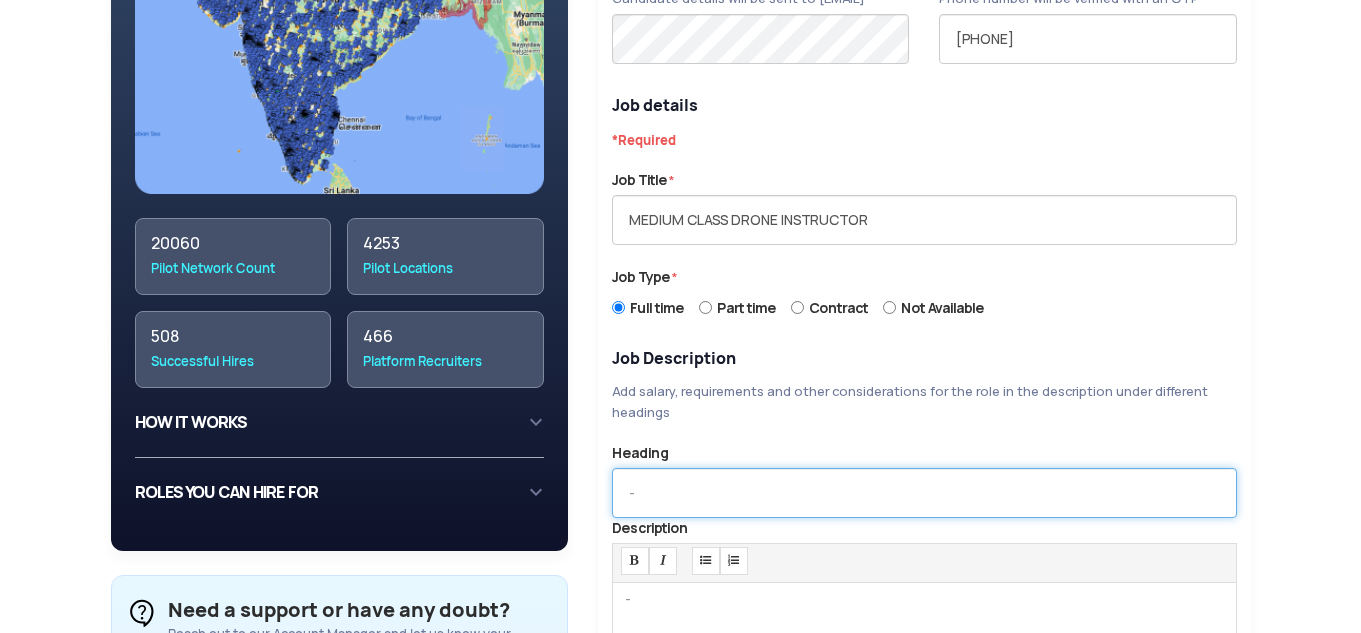 click at bounding box center [924, 493] 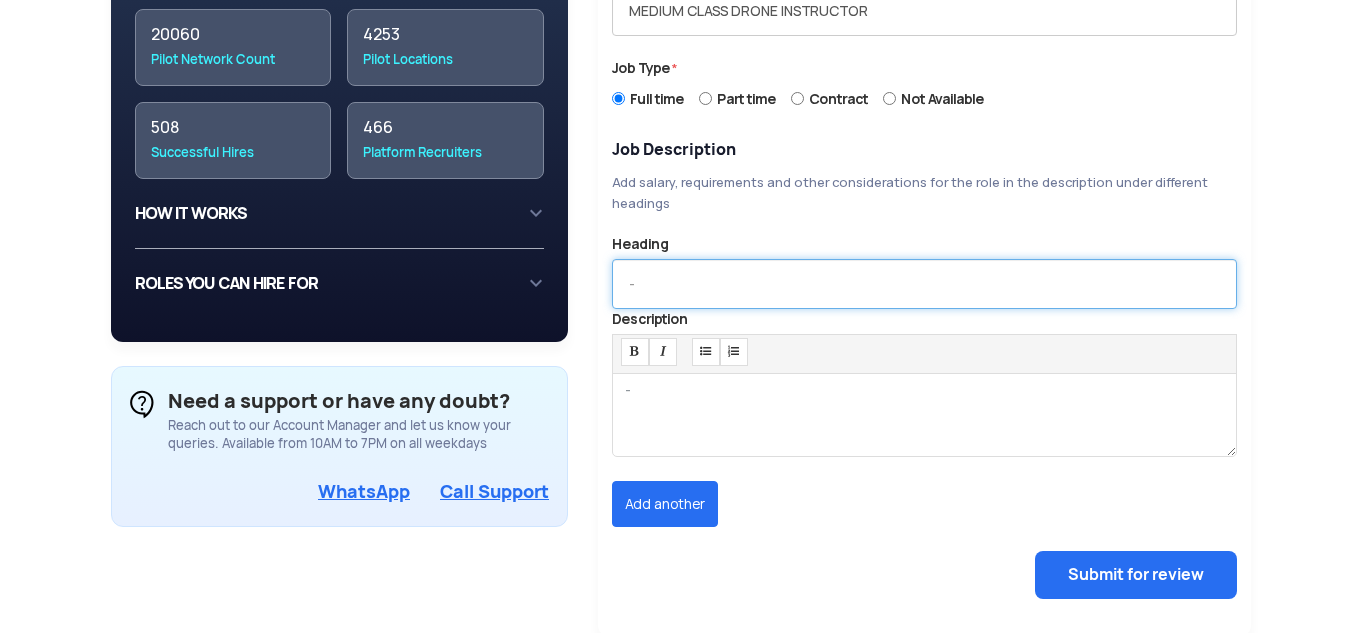 scroll, scrollTop: 800, scrollLeft: 0, axis: vertical 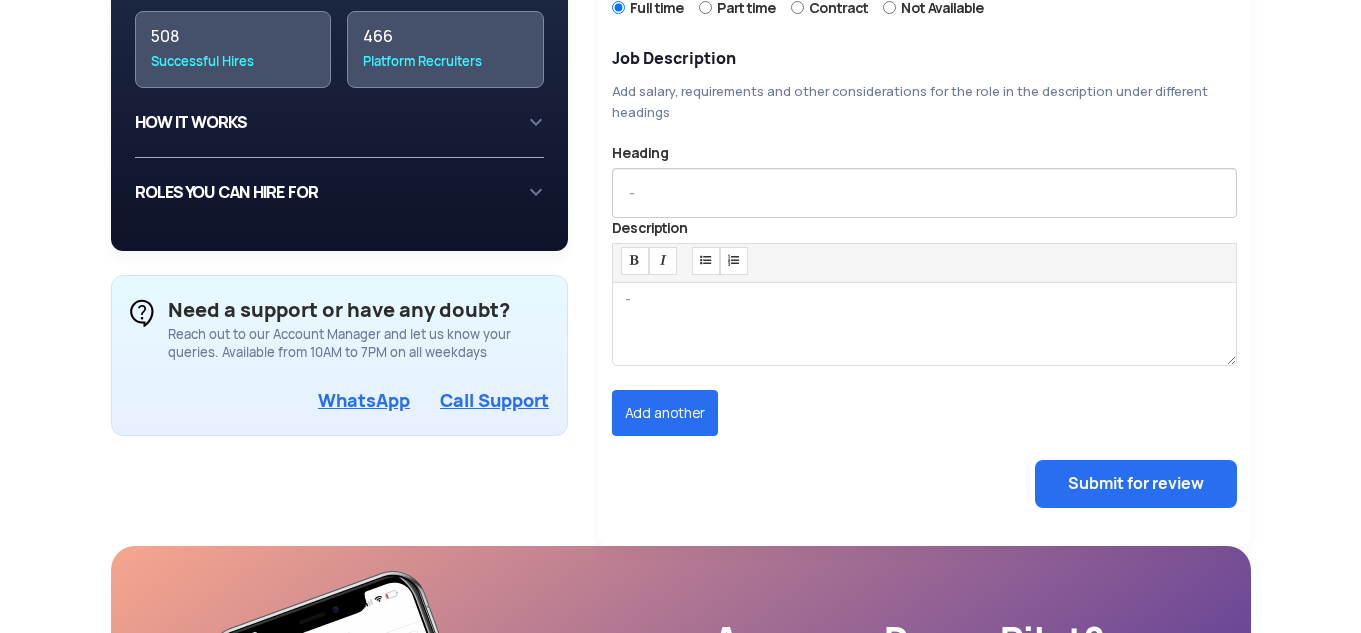 click on "-" at bounding box center (627, 302) 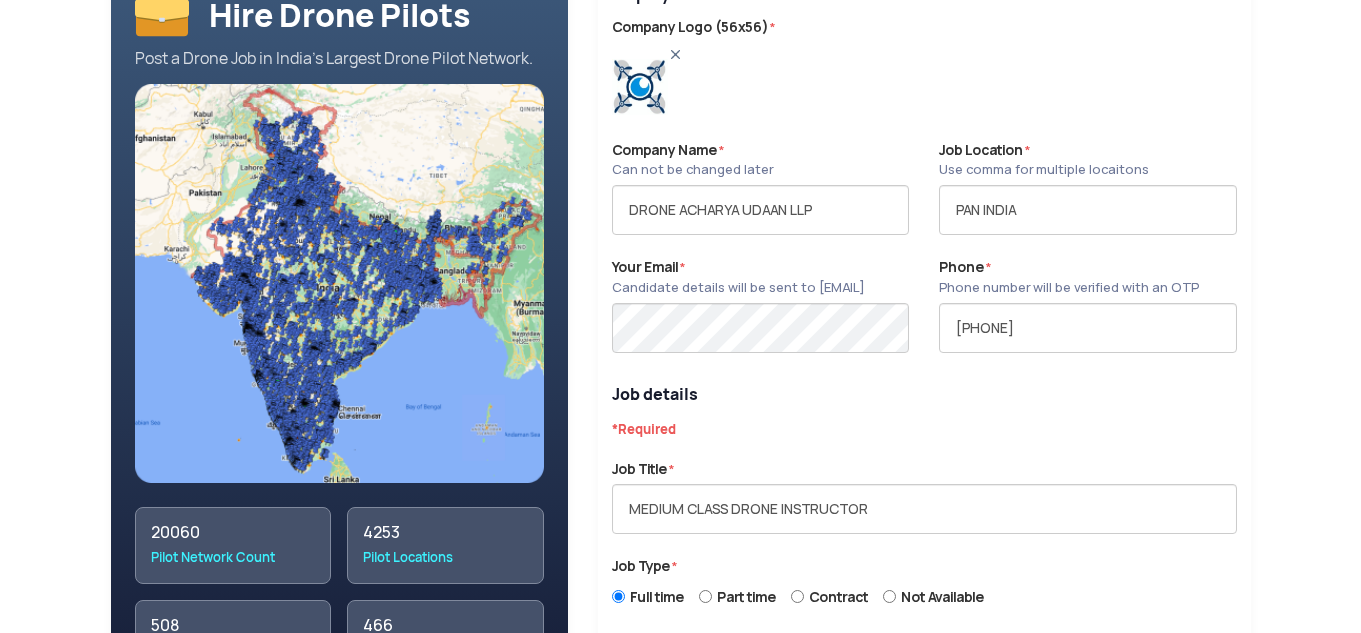 scroll, scrollTop: 400, scrollLeft: 0, axis: vertical 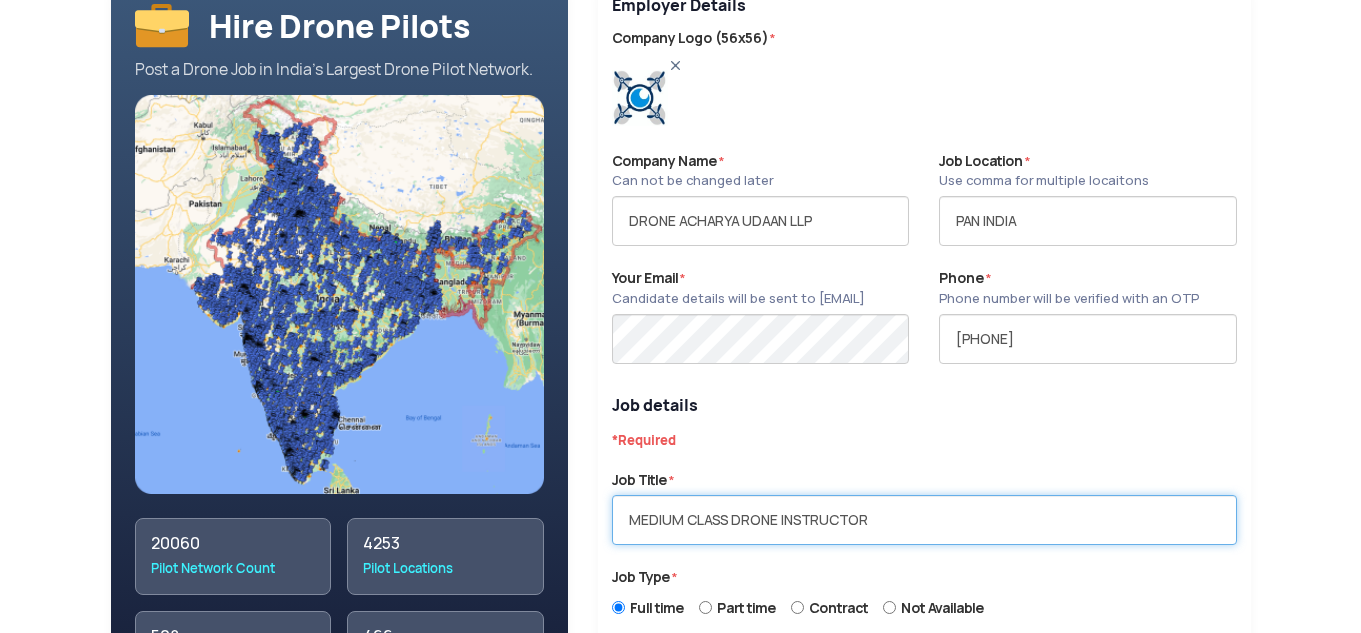 click on "MEDIUM CLASS DRONE INSTRUCTOR" at bounding box center (924, 520) 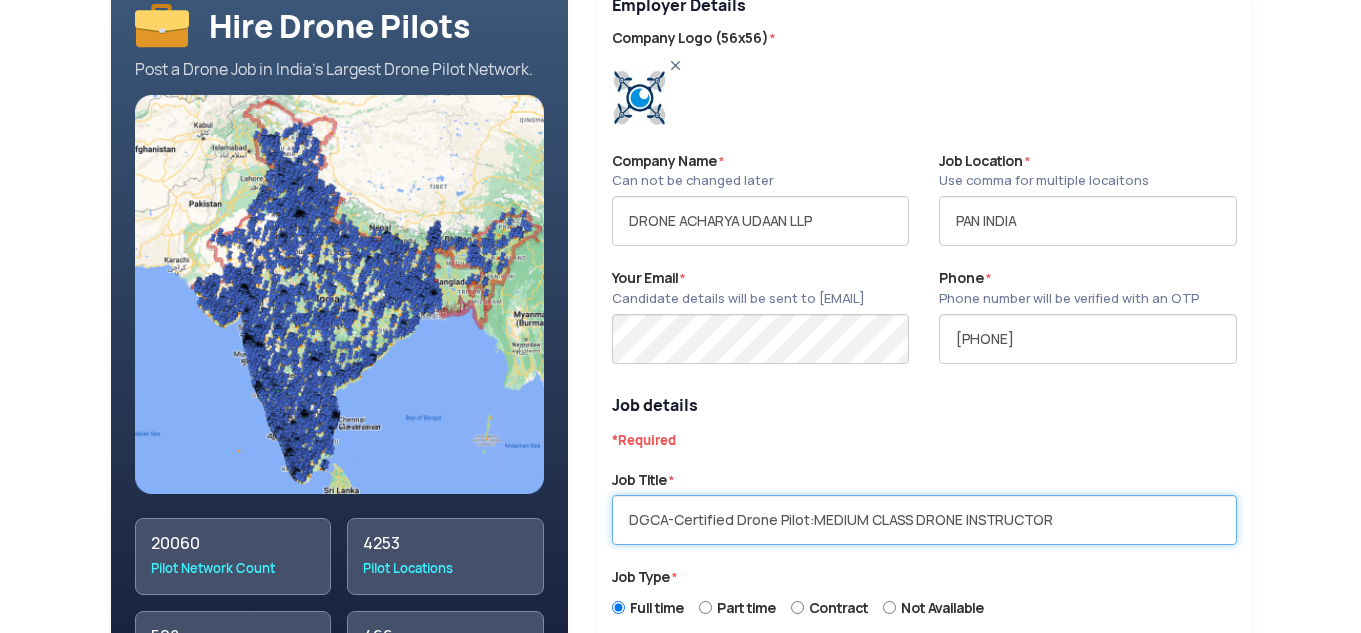click on "DGCA-Certified Drone Pilot:MEDIUM CLASS DRONE INSTRUCTOR" at bounding box center (924, 520) 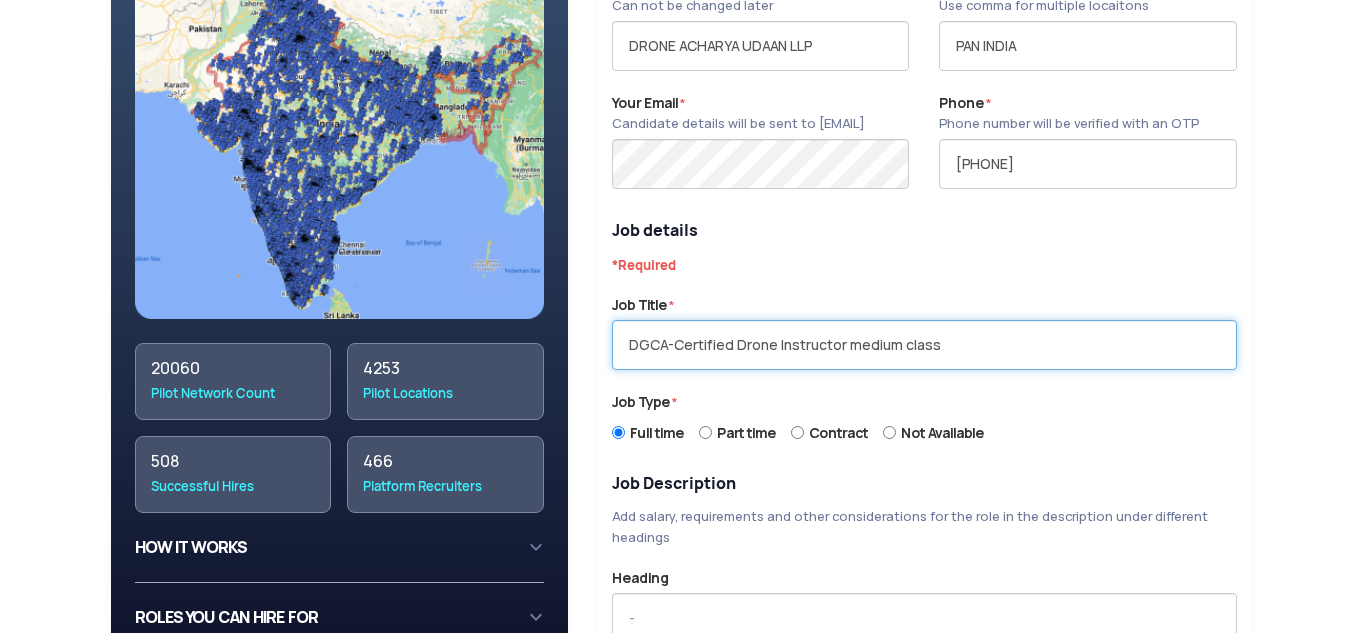 scroll, scrollTop: 200, scrollLeft: 0, axis: vertical 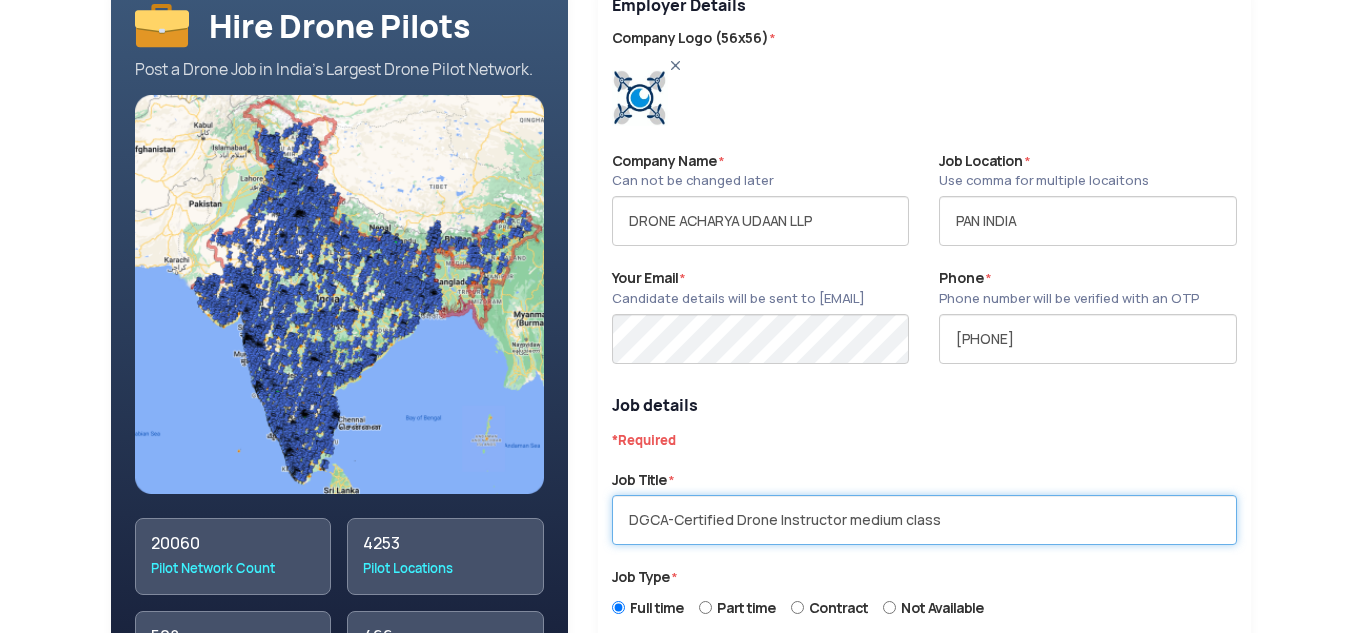 type on "DGCA-Certified Drone Instructor medium class" 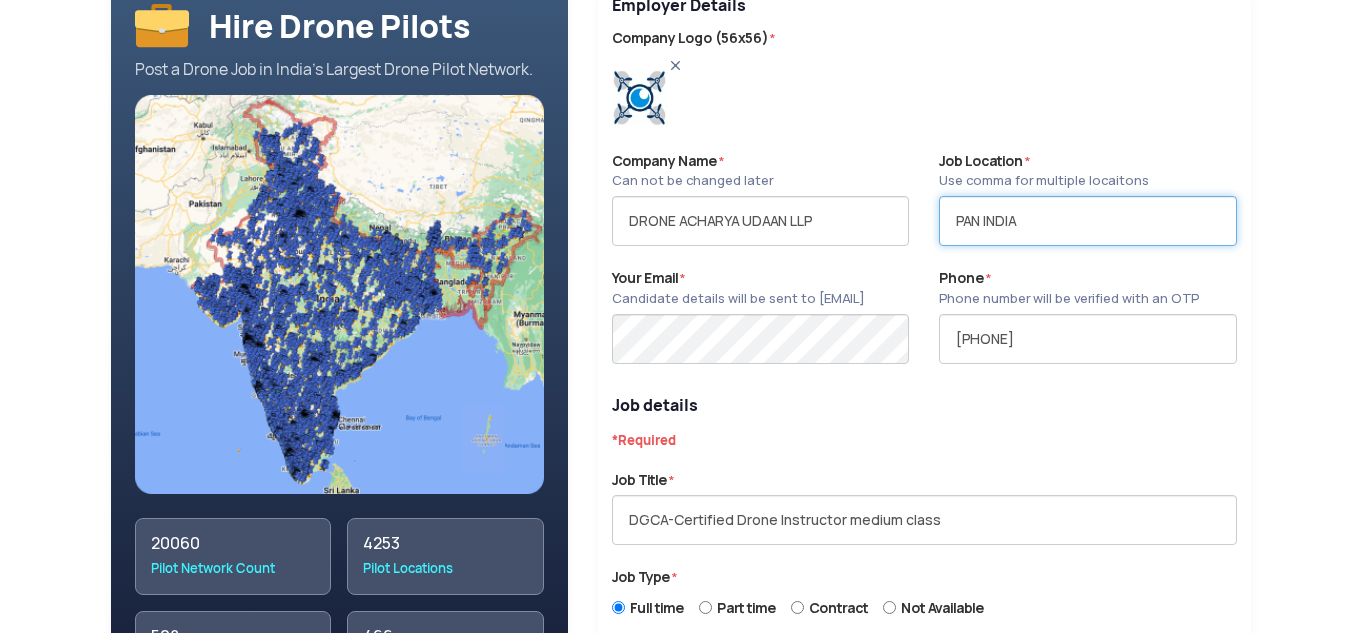 click on "PAN INDIA" at bounding box center [1087, 221] 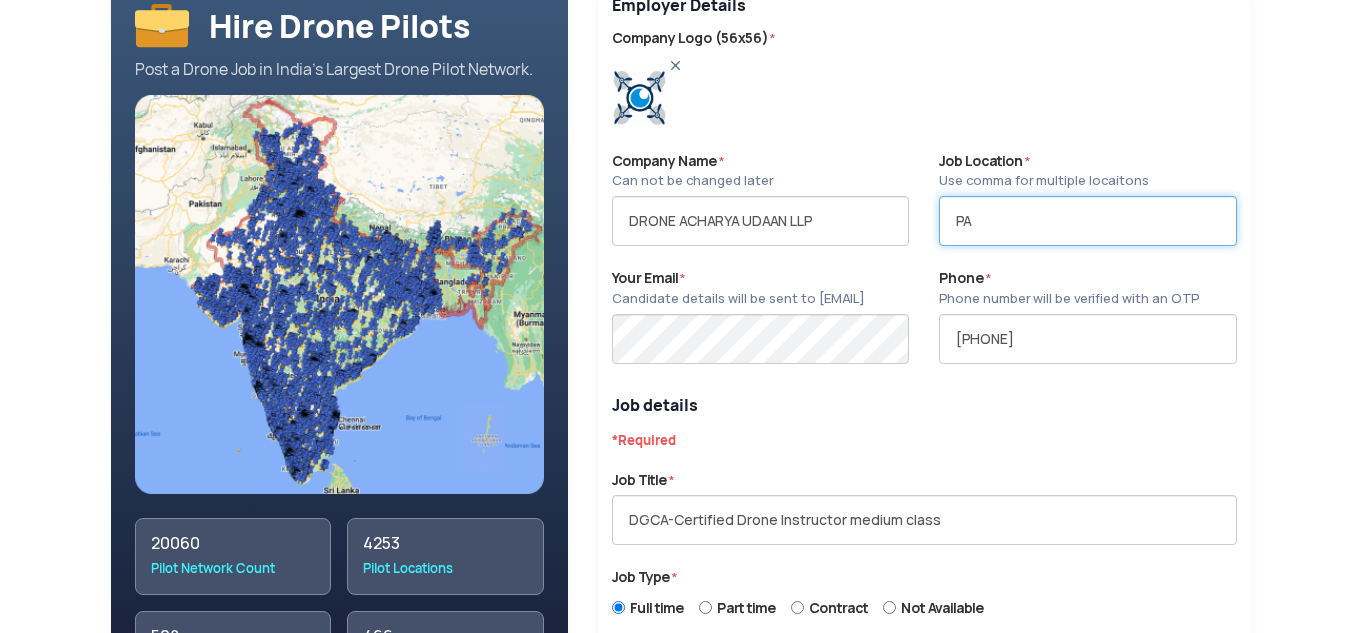 type on "P" 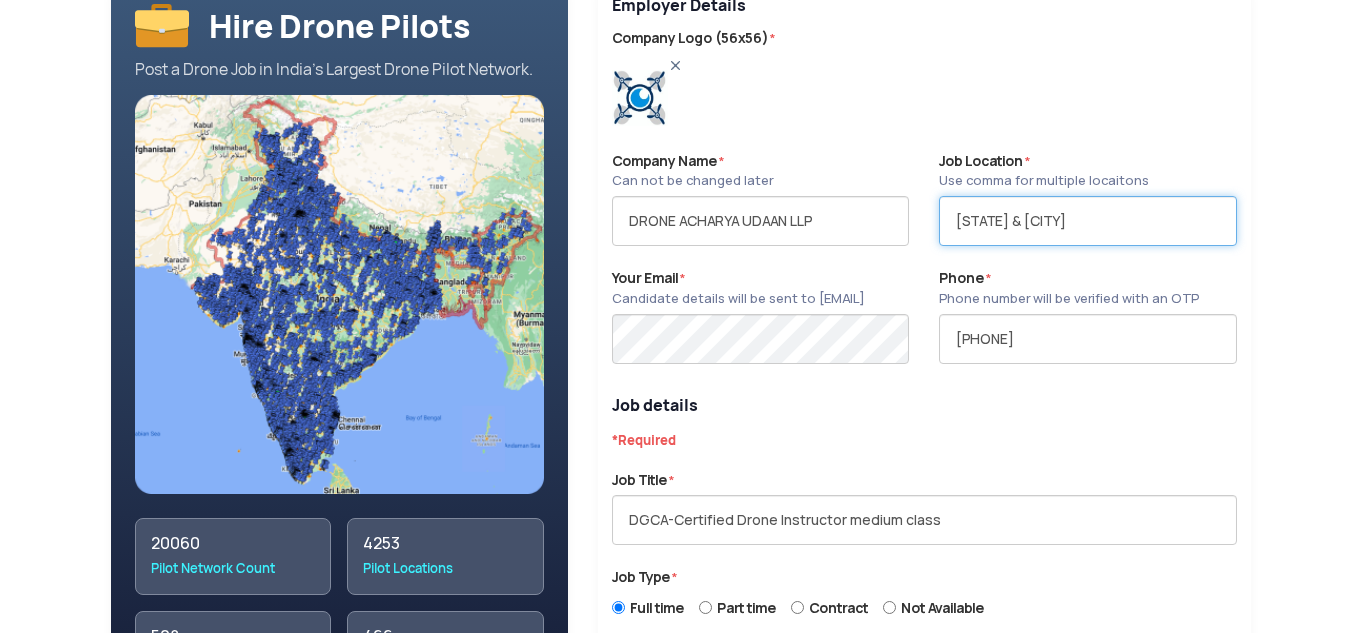 type on "Uttar Pradesh & Kolkata" 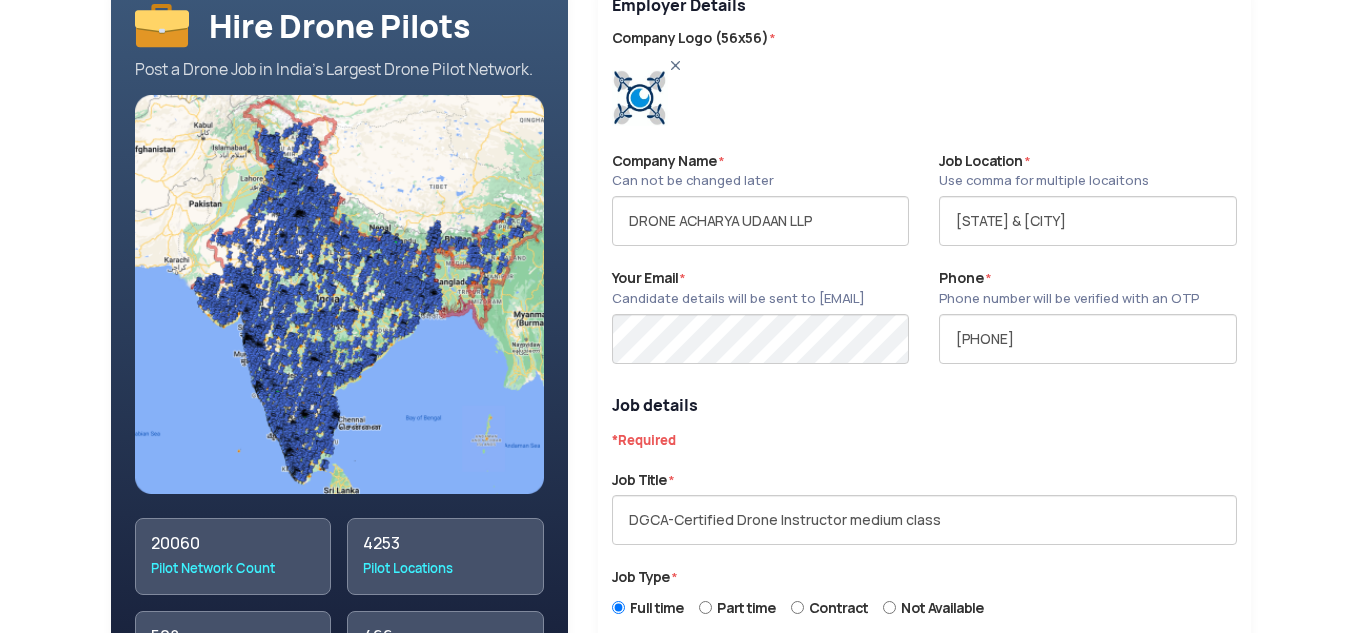 click on "Job details" at bounding box center [924, 406] 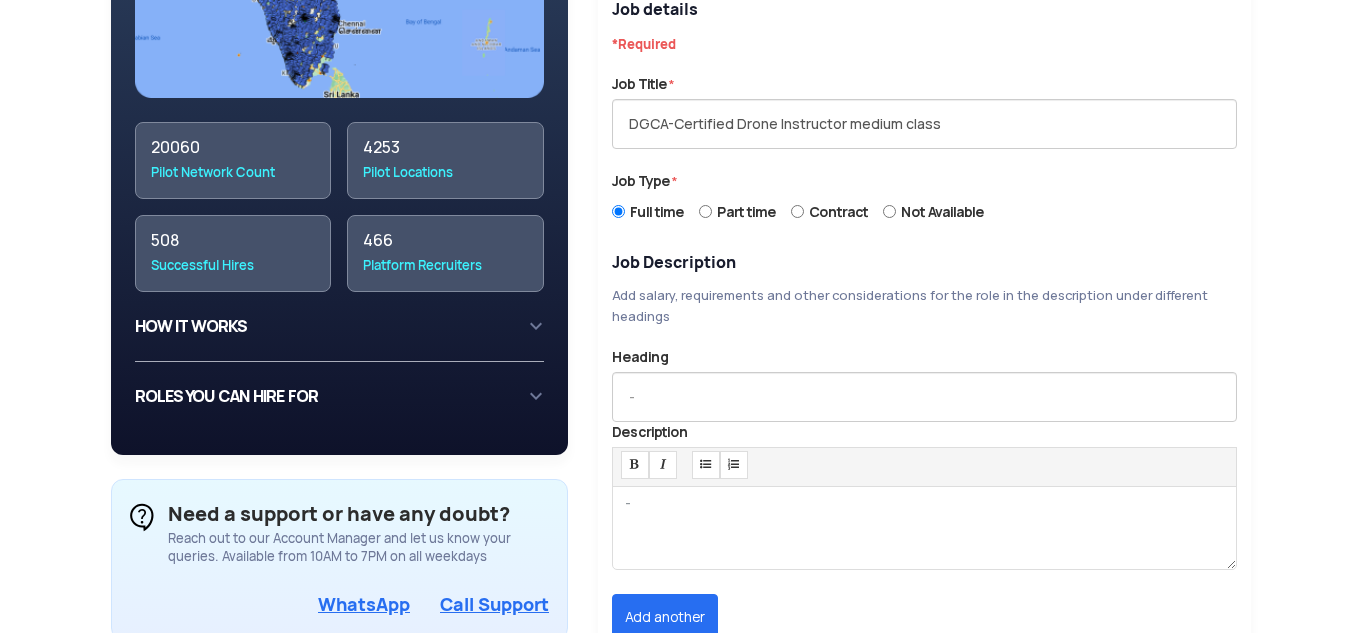 scroll, scrollTop: 600, scrollLeft: 0, axis: vertical 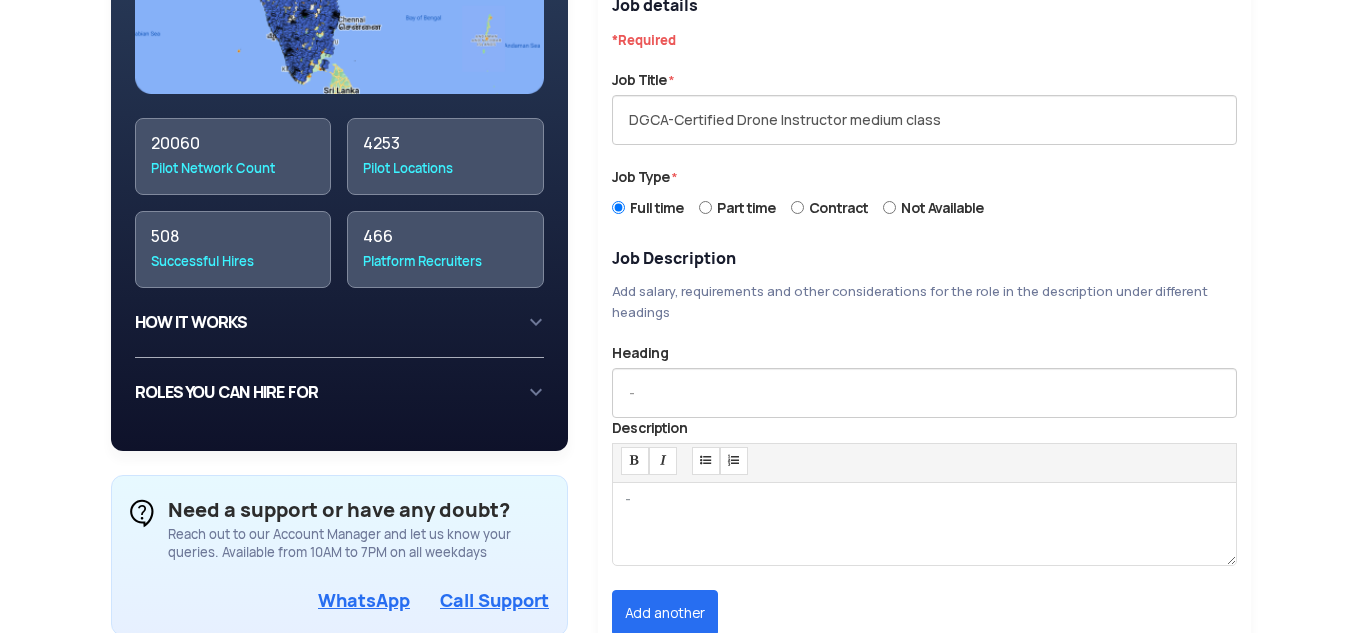 click on "-" at bounding box center (627, 502) 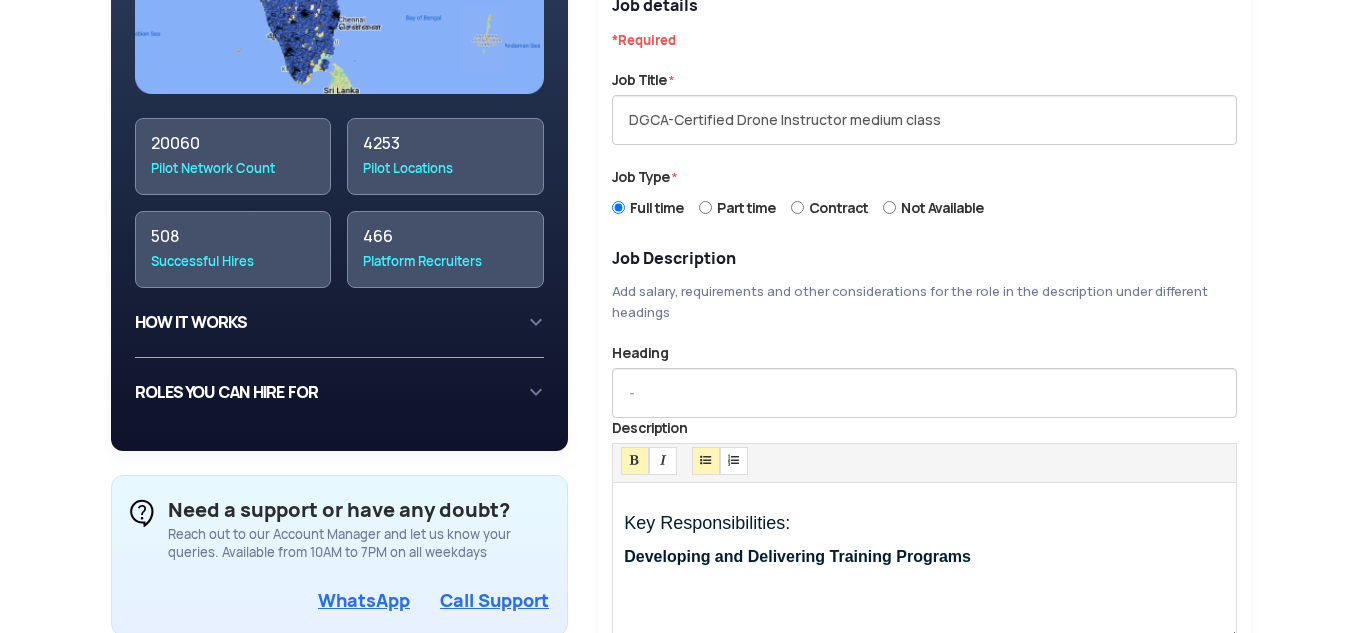 click on "Developing and Delivering Training Programs" at bounding box center (924, 576) 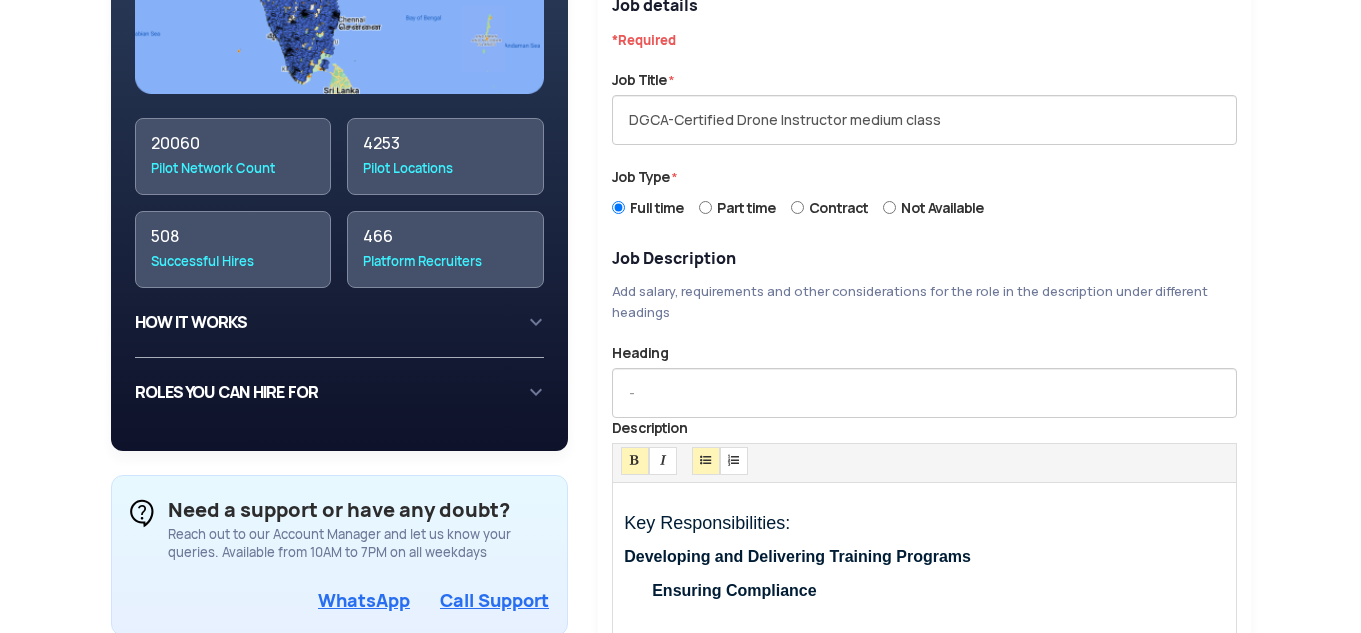 click on "Developing and Delivering Training Programs" at bounding box center (797, 556) 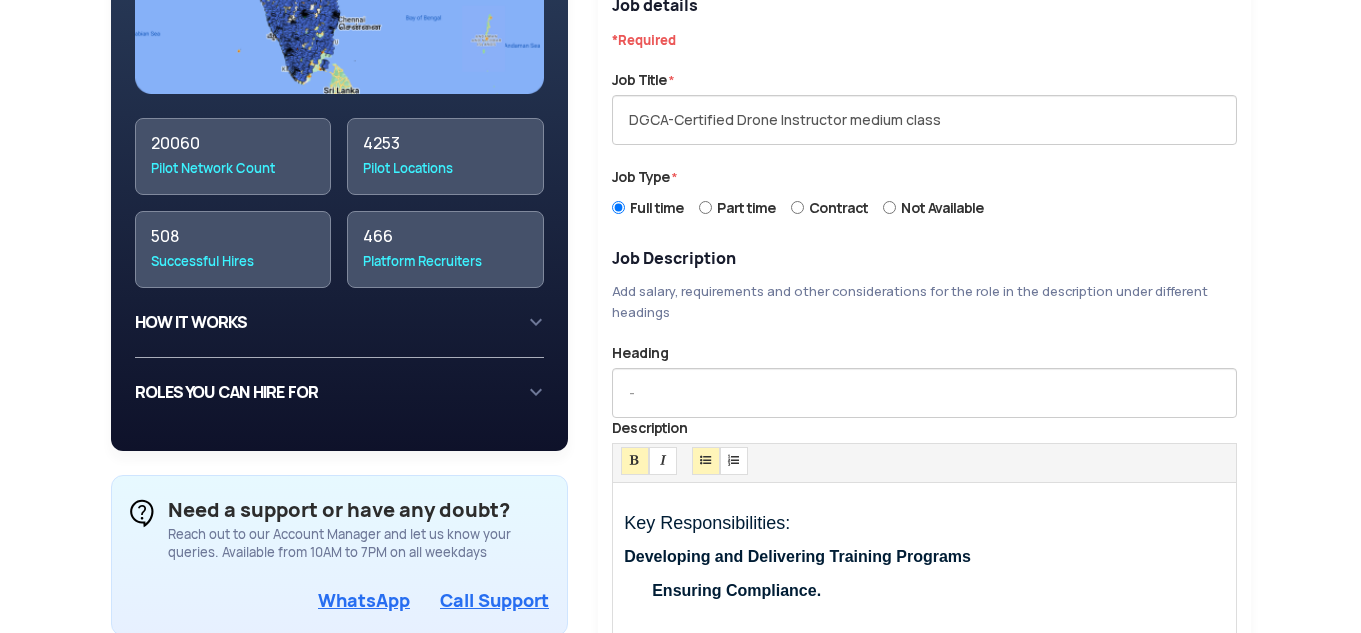 click on "Developing and Delivering Training Programs" at bounding box center (924, 559) 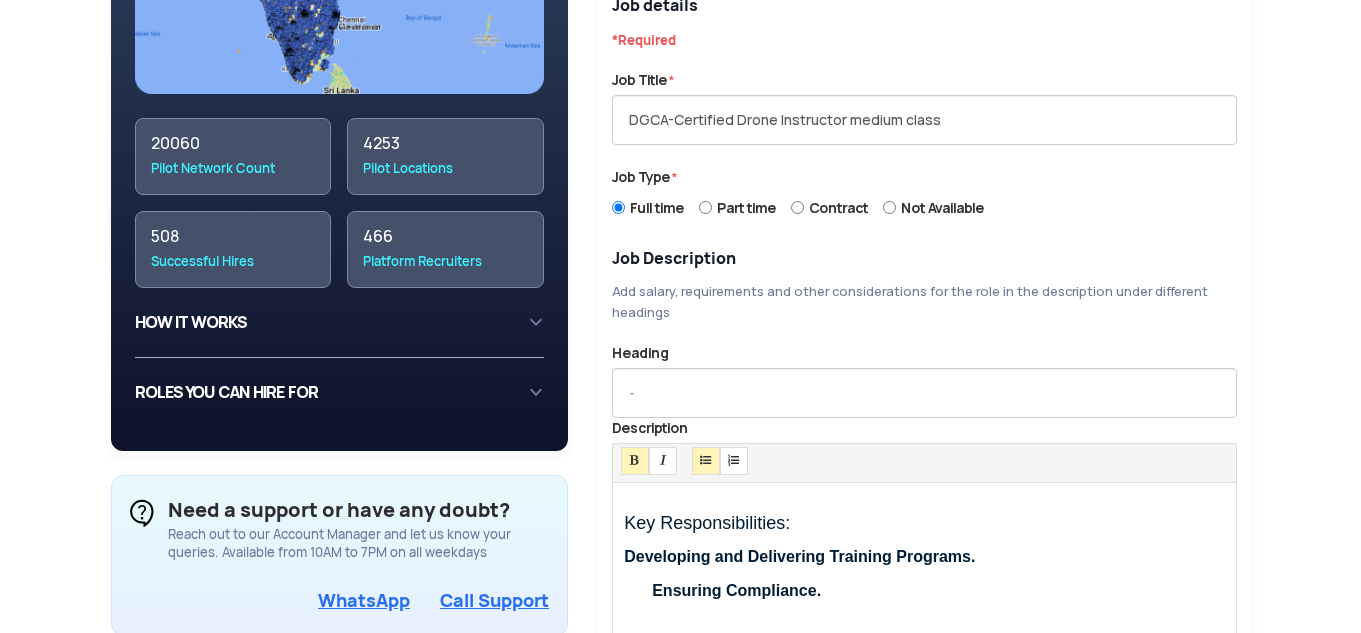 click on "Ensuring Compliance." at bounding box center (938, 593) 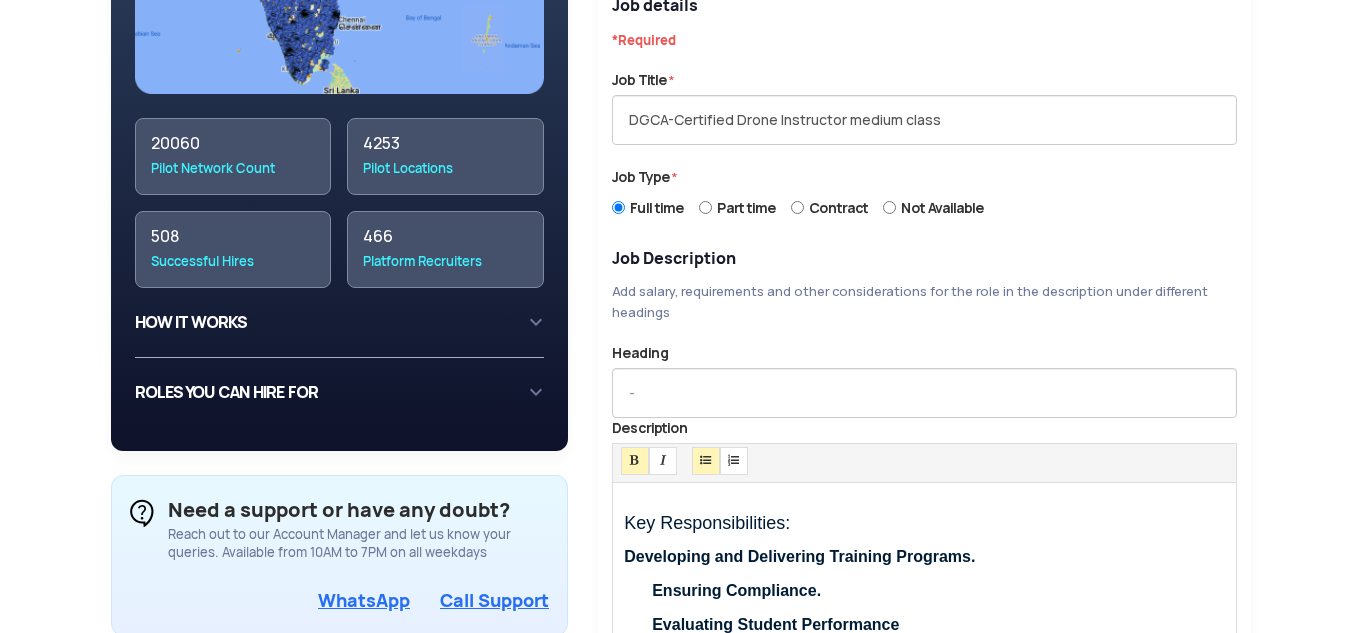 scroll, scrollTop: 634, scrollLeft: 0, axis: vertical 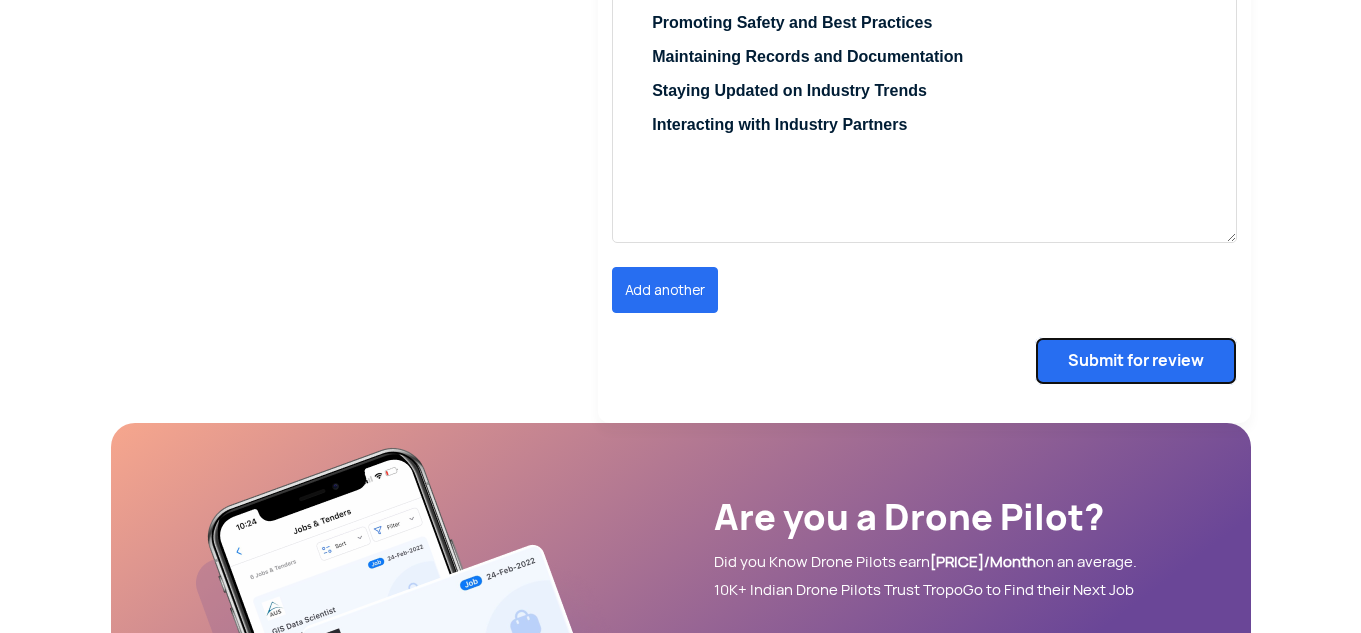 click on "Submit for review" at bounding box center (1136, 361) 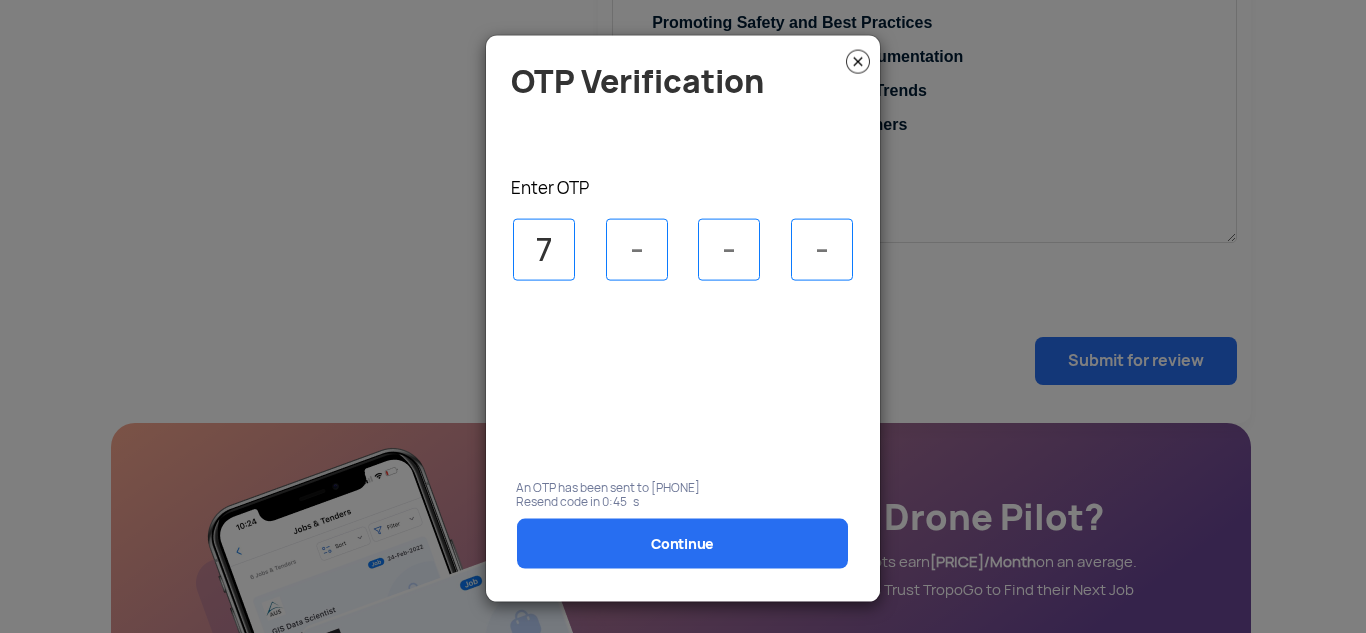 type on "7" 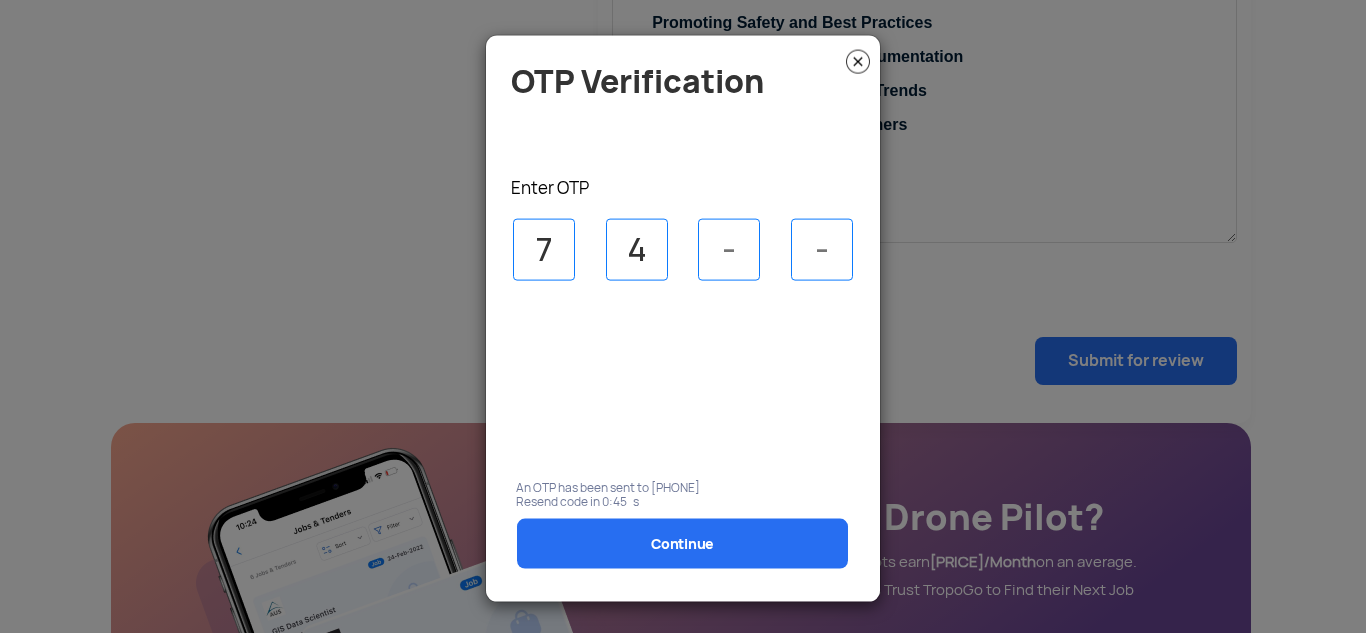 type on "4" 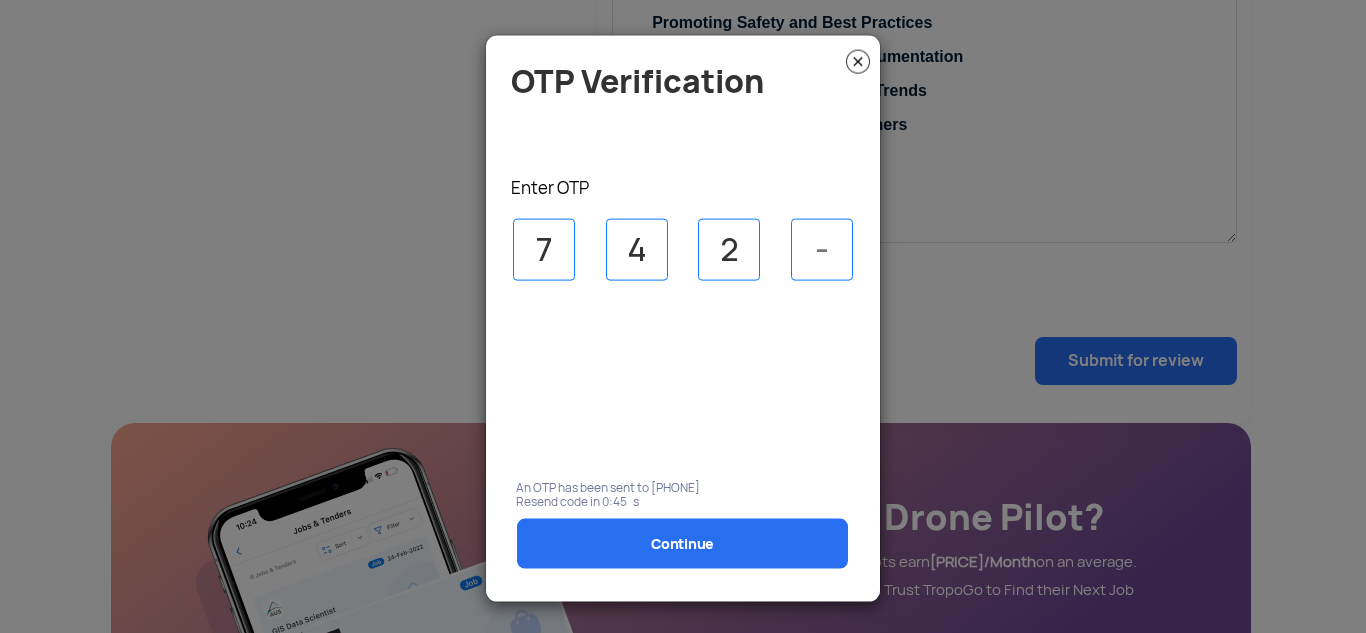 type on "2" 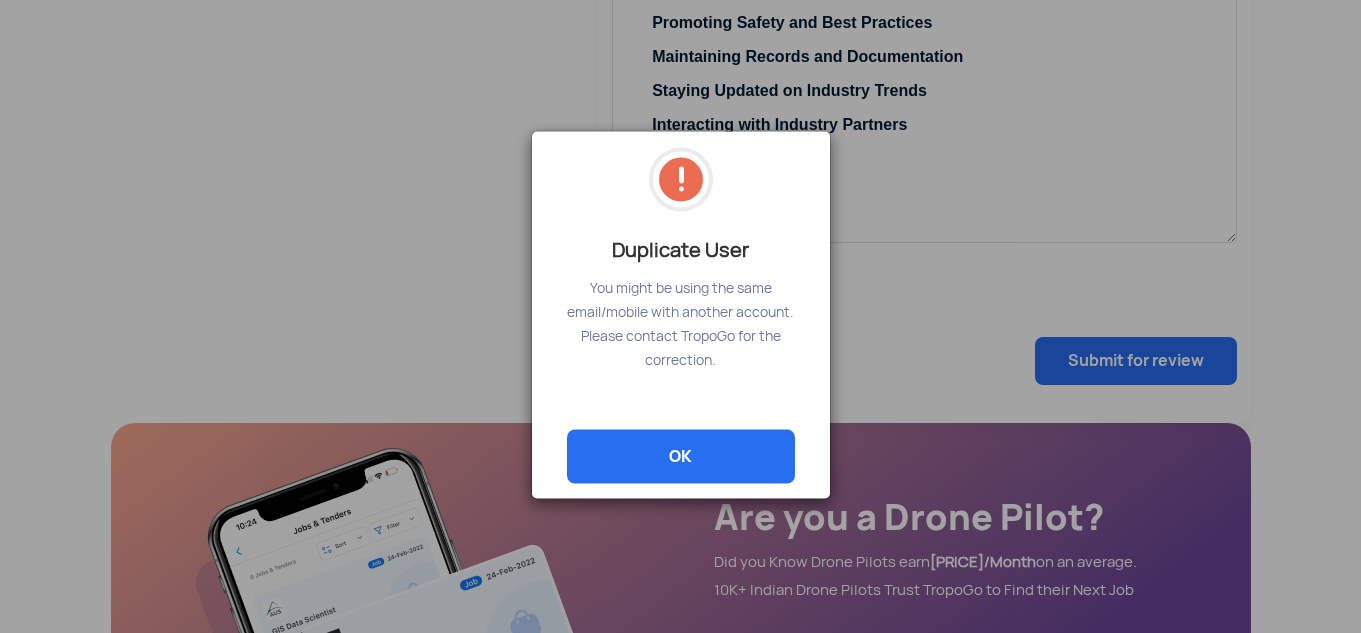 click on "OK" 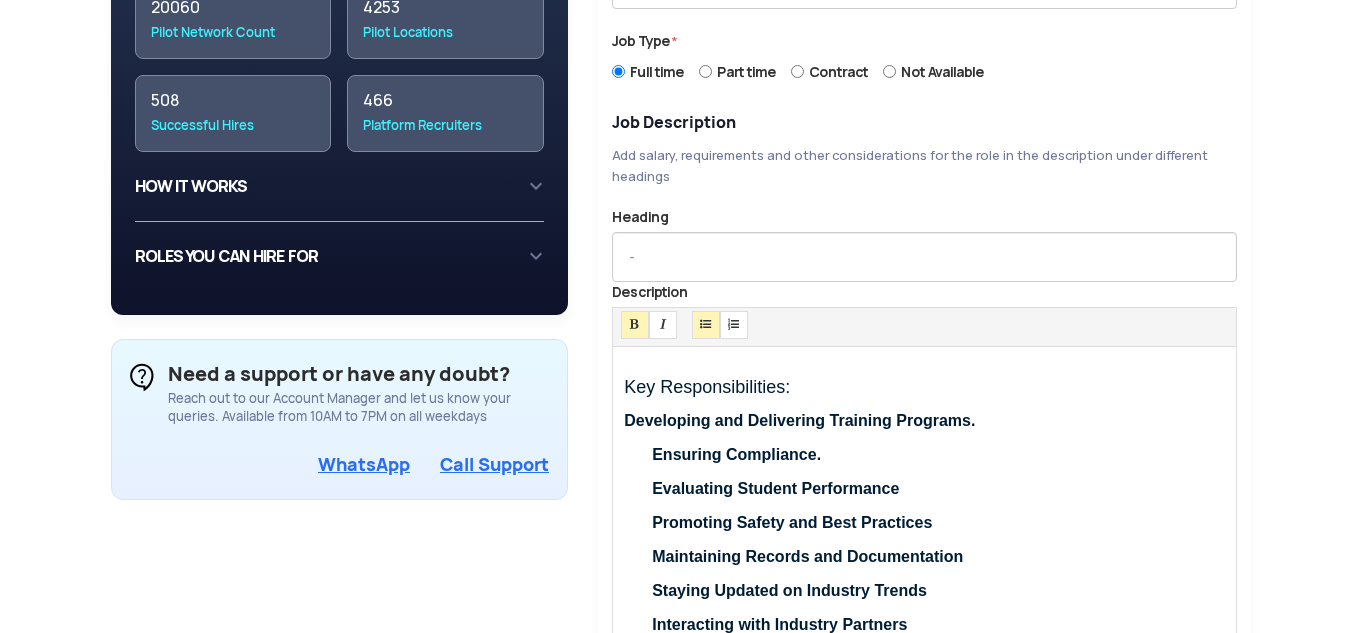 scroll, scrollTop: 1236, scrollLeft: 0, axis: vertical 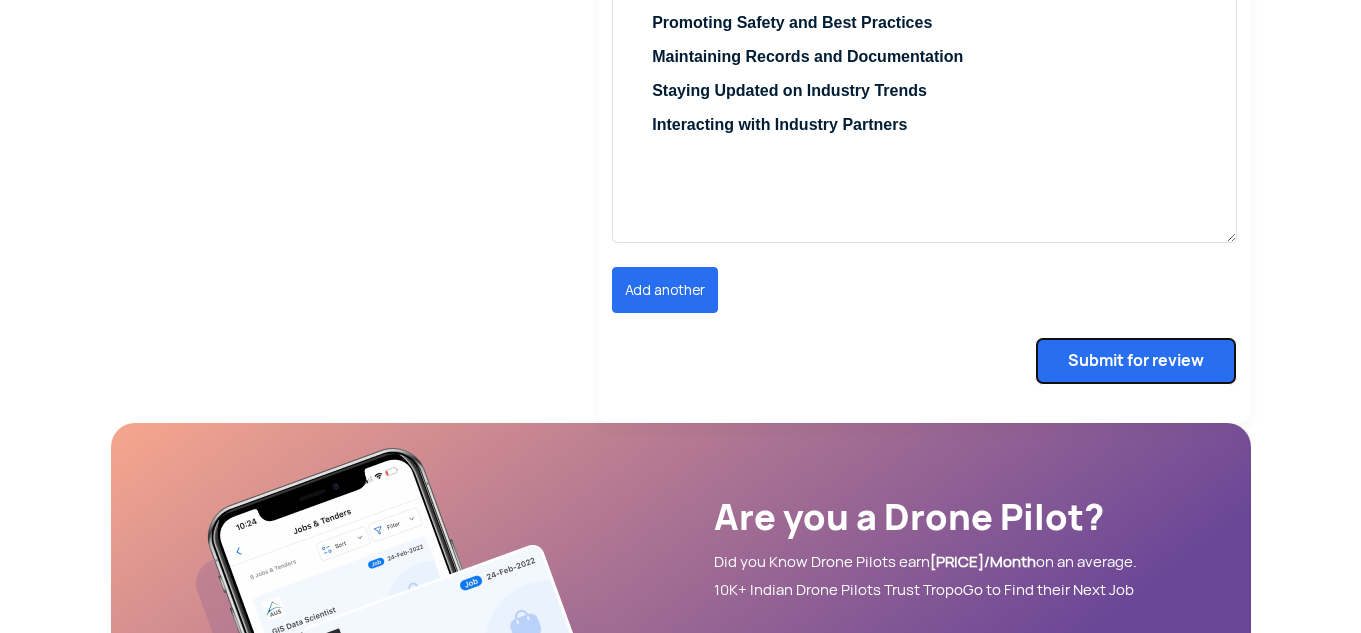 click on "Submit for review" at bounding box center (1136, 361) 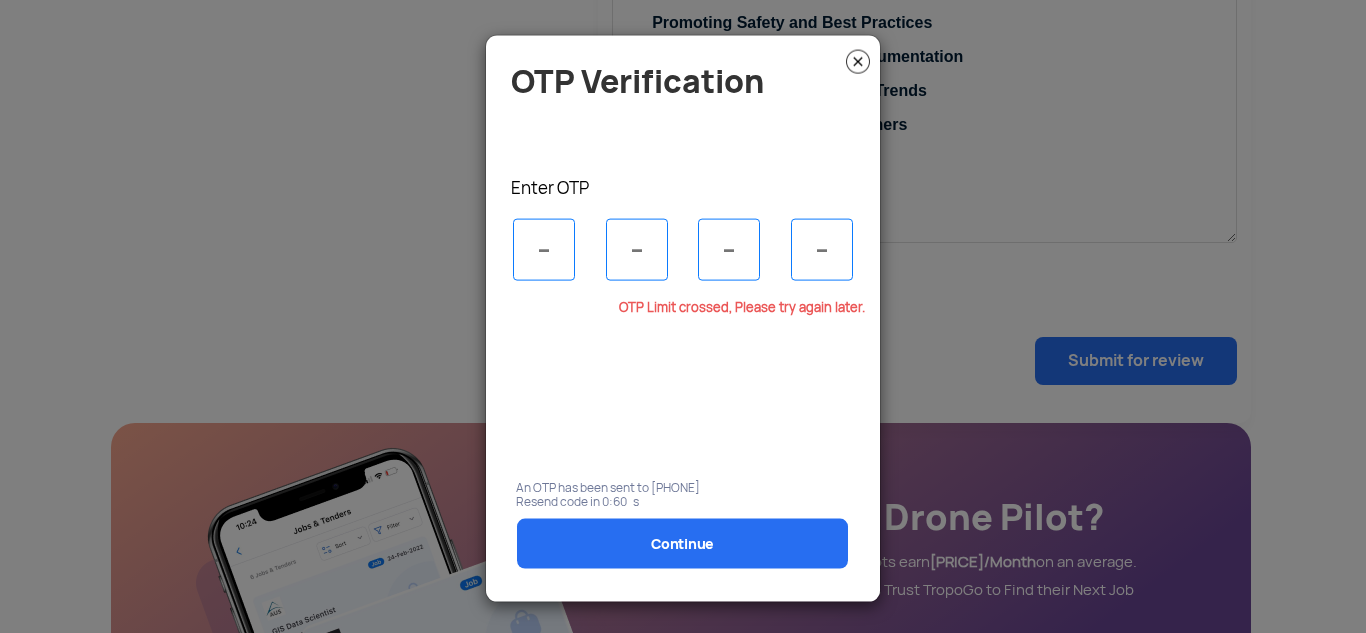 click on "Continue" 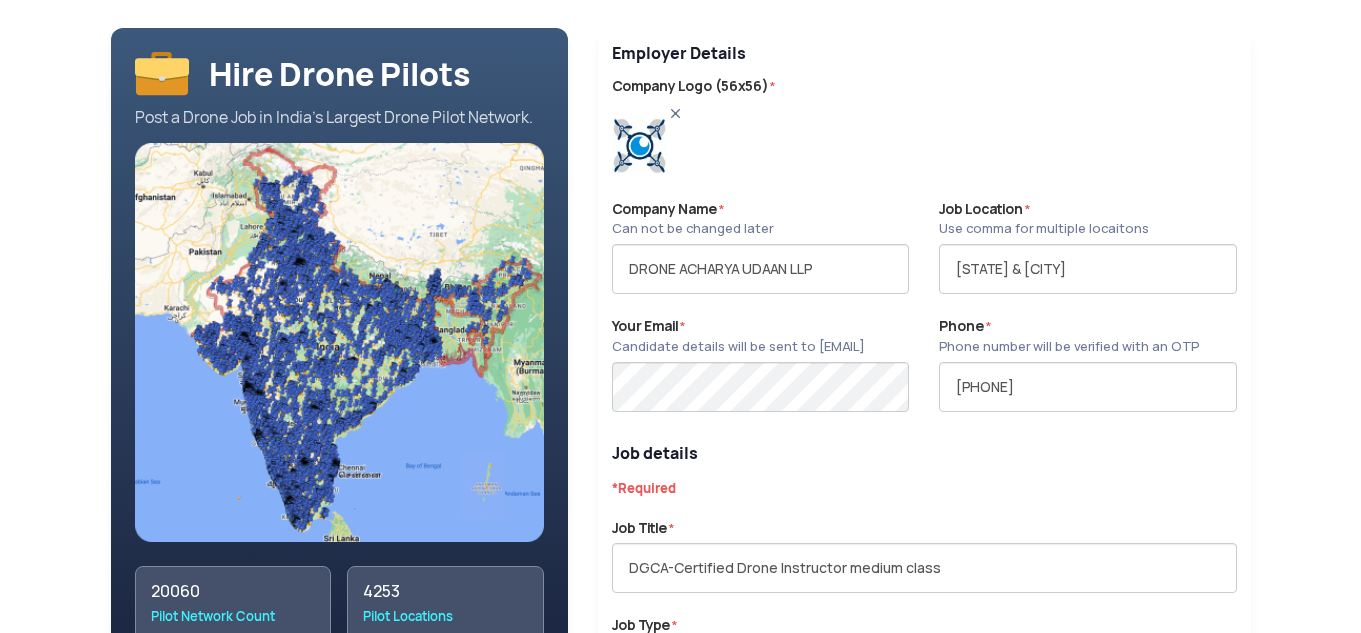 scroll, scrollTop: 136, scrollLeft: 0, axis: vertical 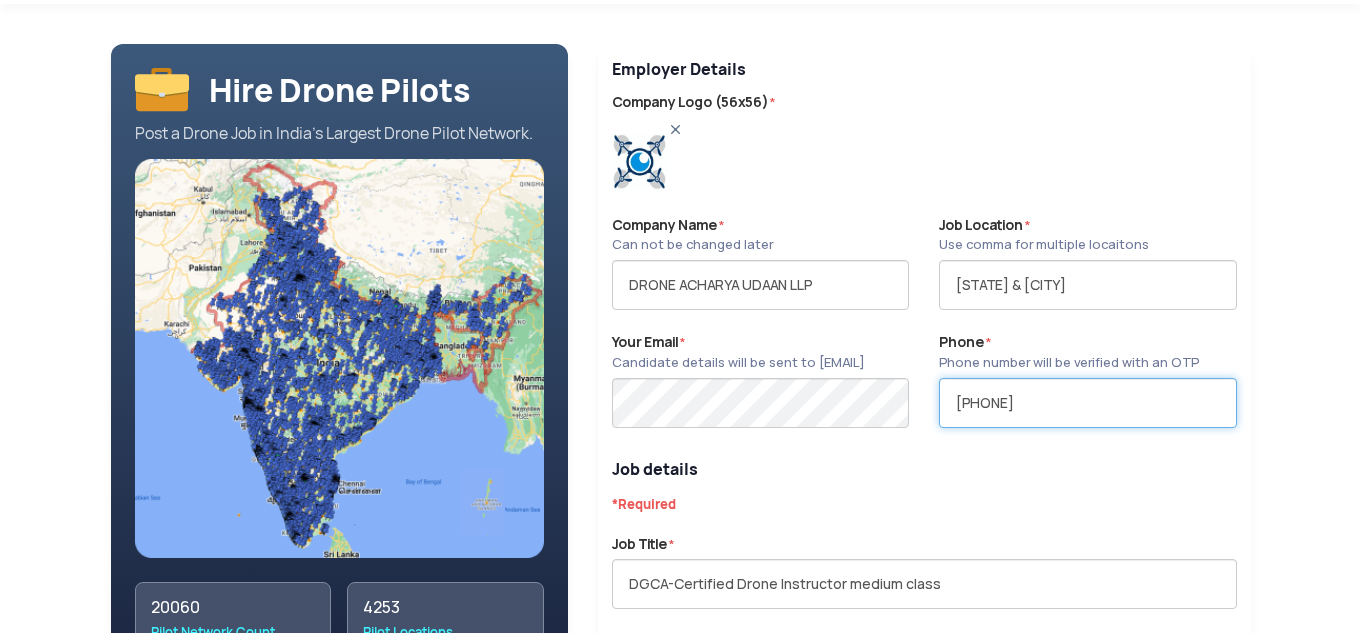 click on "7008656626" at bounding box center (1087, 403) 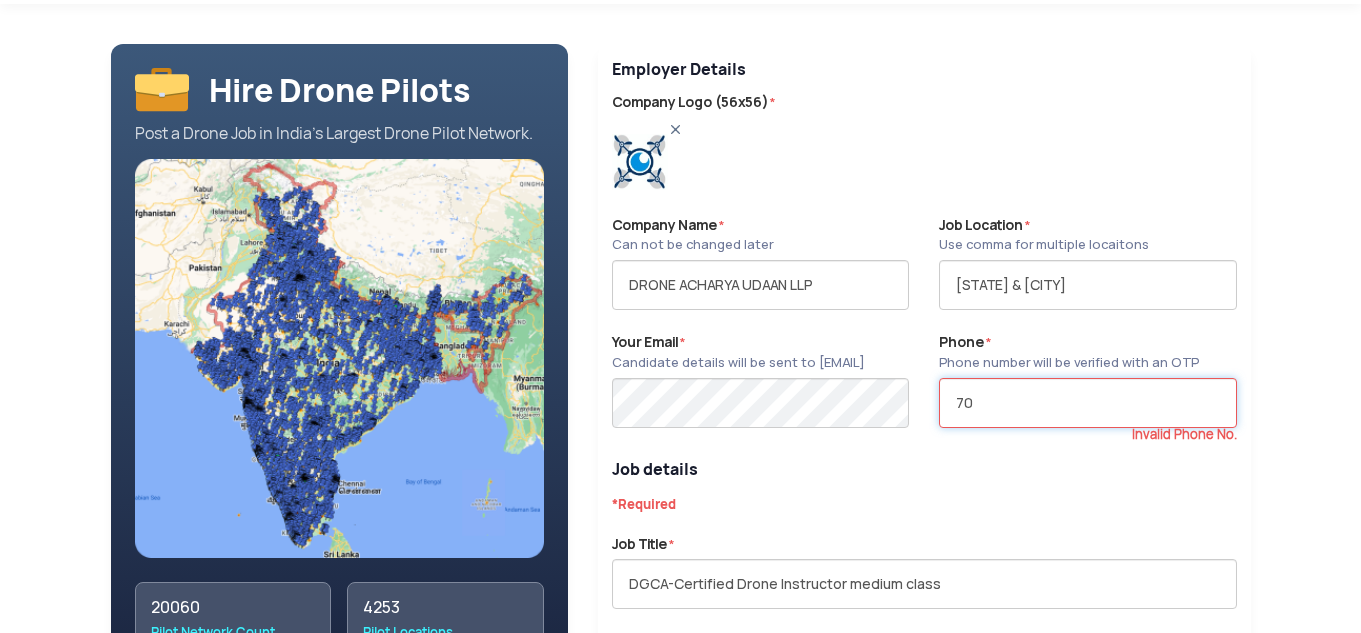 type on "7" 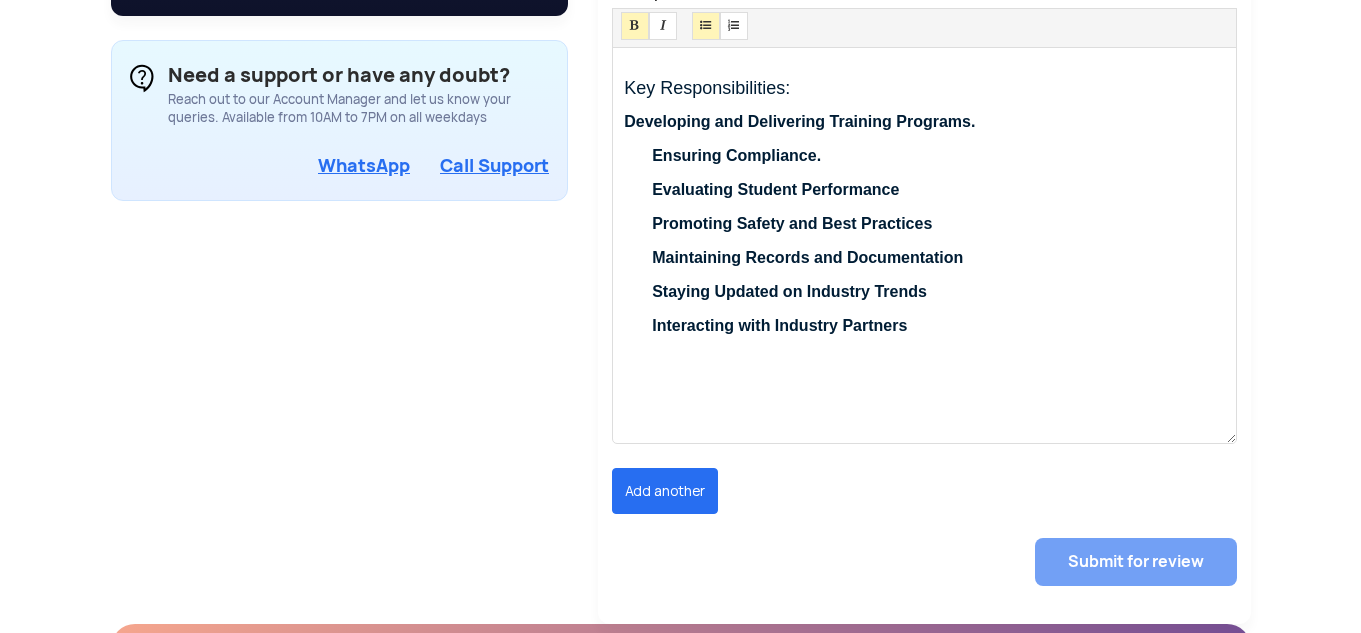 scroll, scrollTop: 1036, scrollLeft: 0, axis: vertical 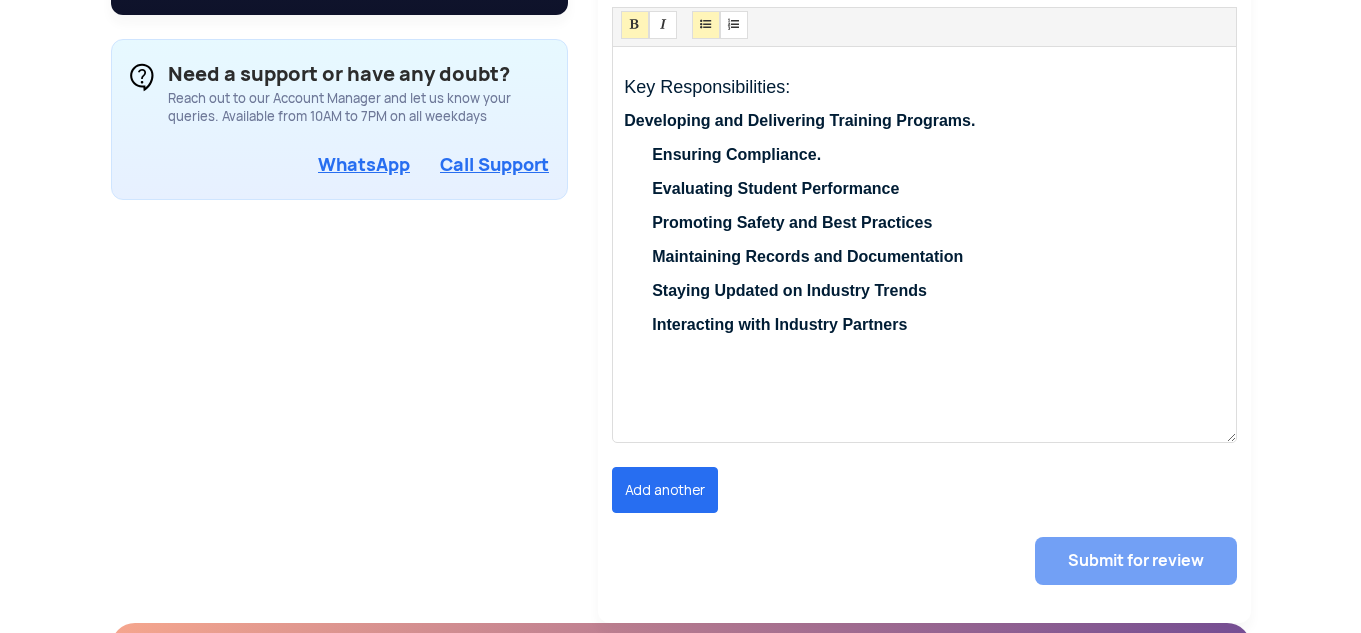 click on "Submit for review" at bounding box center (924, 561) 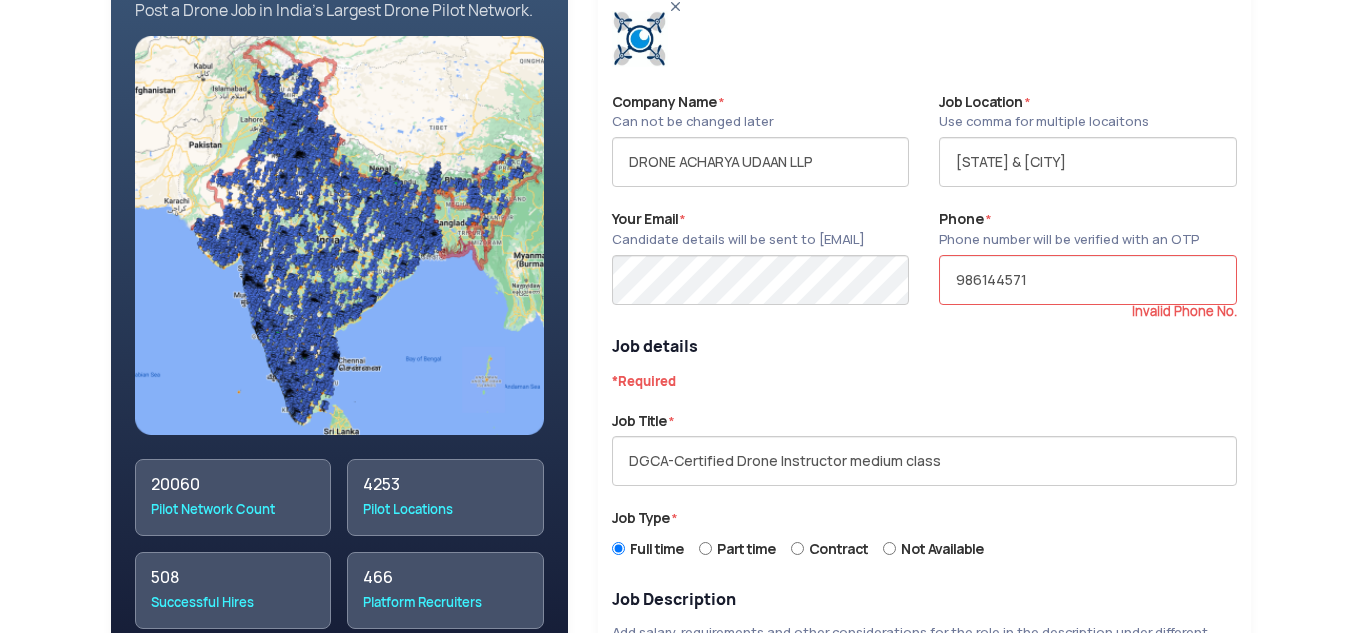 scroll, scrollTop: 236, scrollLeft: 0, axis: vertical 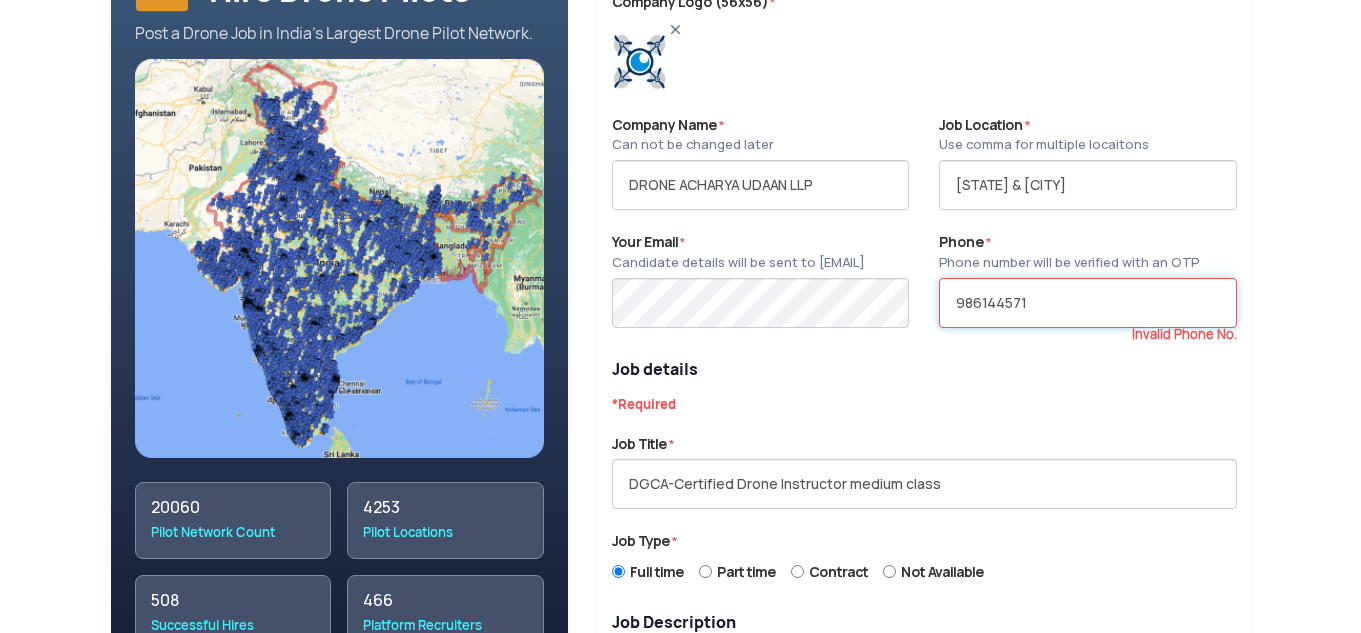 click on "986144571" at bounding box center (1087, 303) 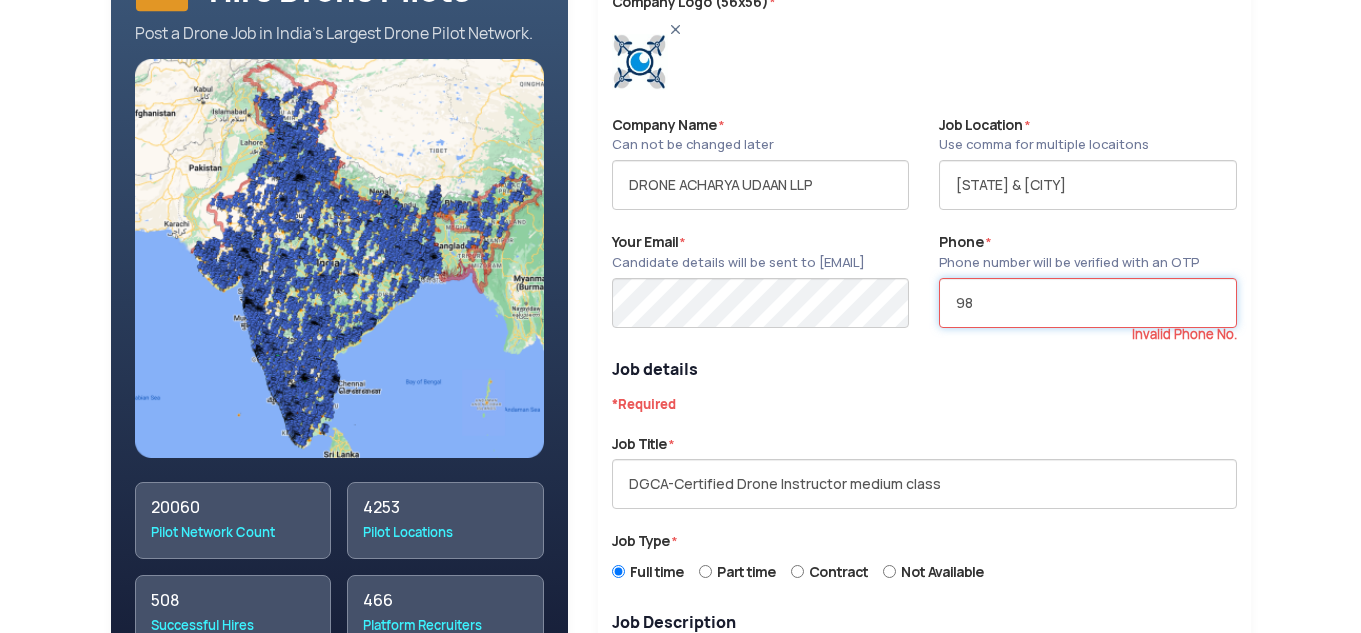 type on "9" 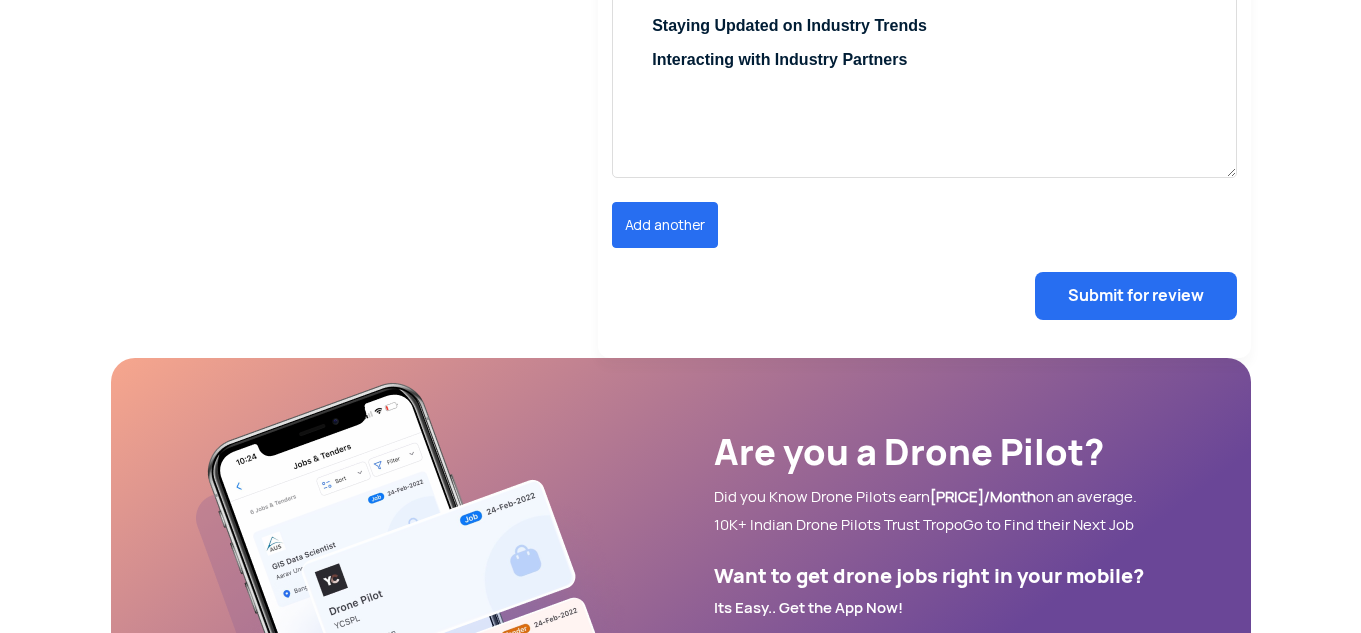 scroll, scrollTop: 1300, scrollLeft: 0, axis: vertical 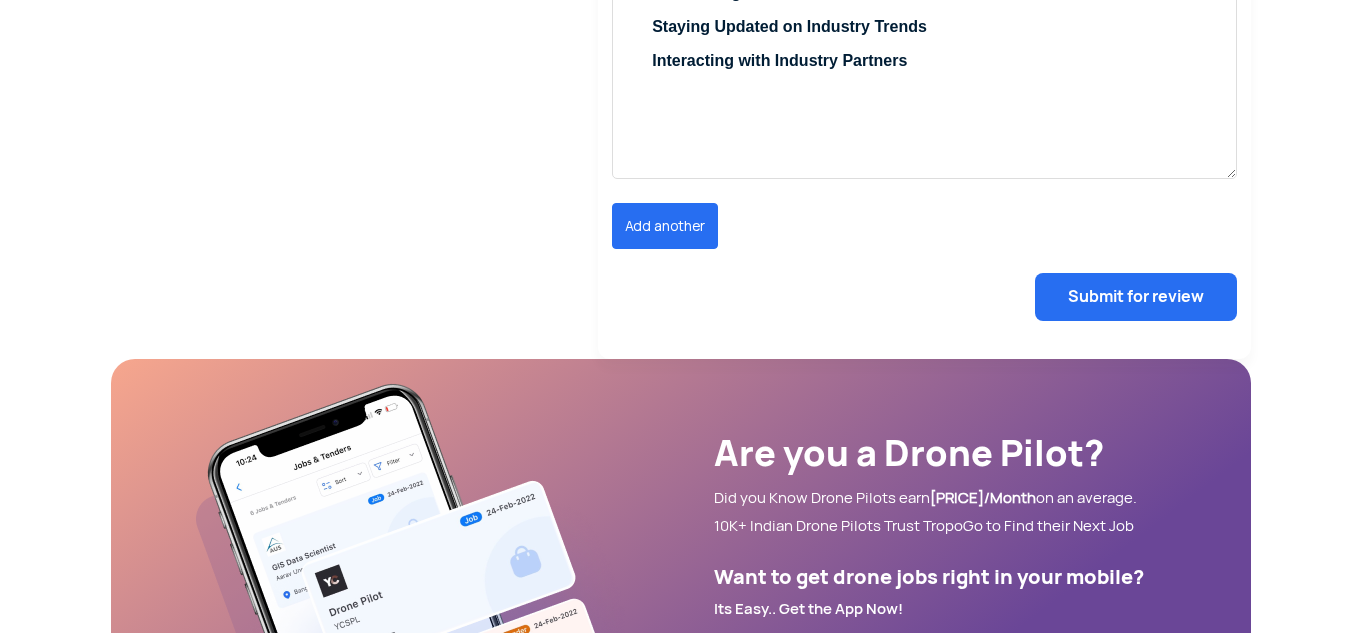 type on "7008656626" 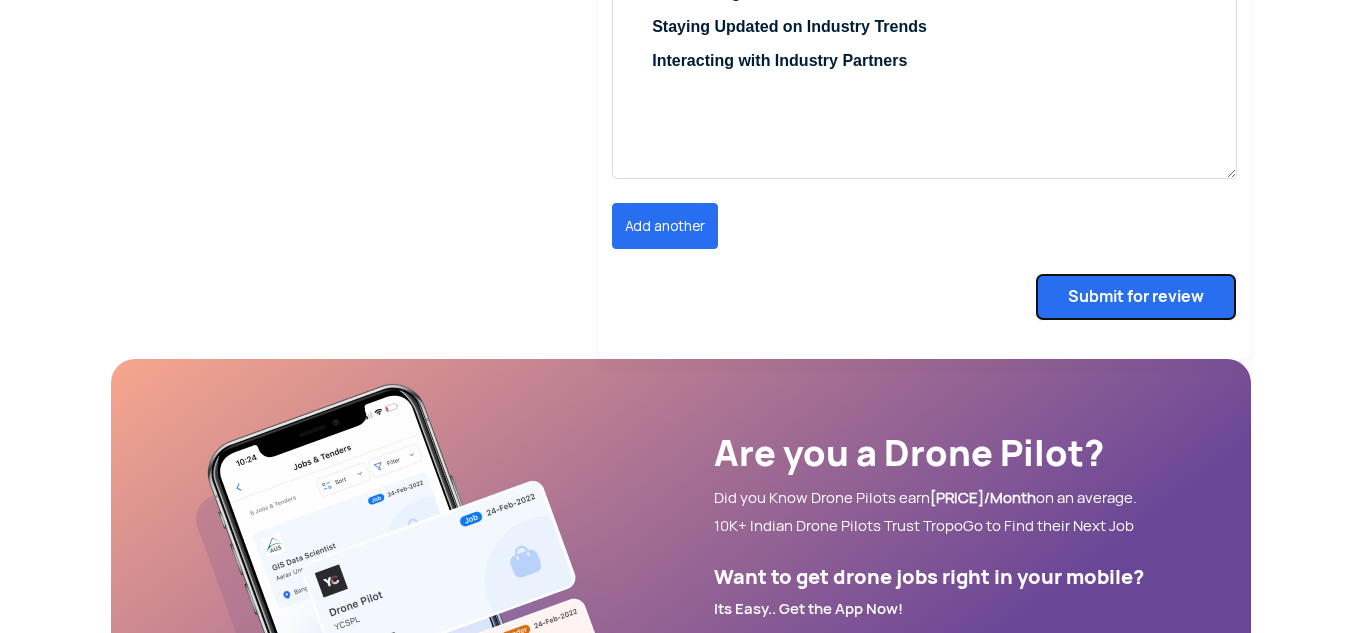 click on "Submit for review" at bounding box center [1136, 297] 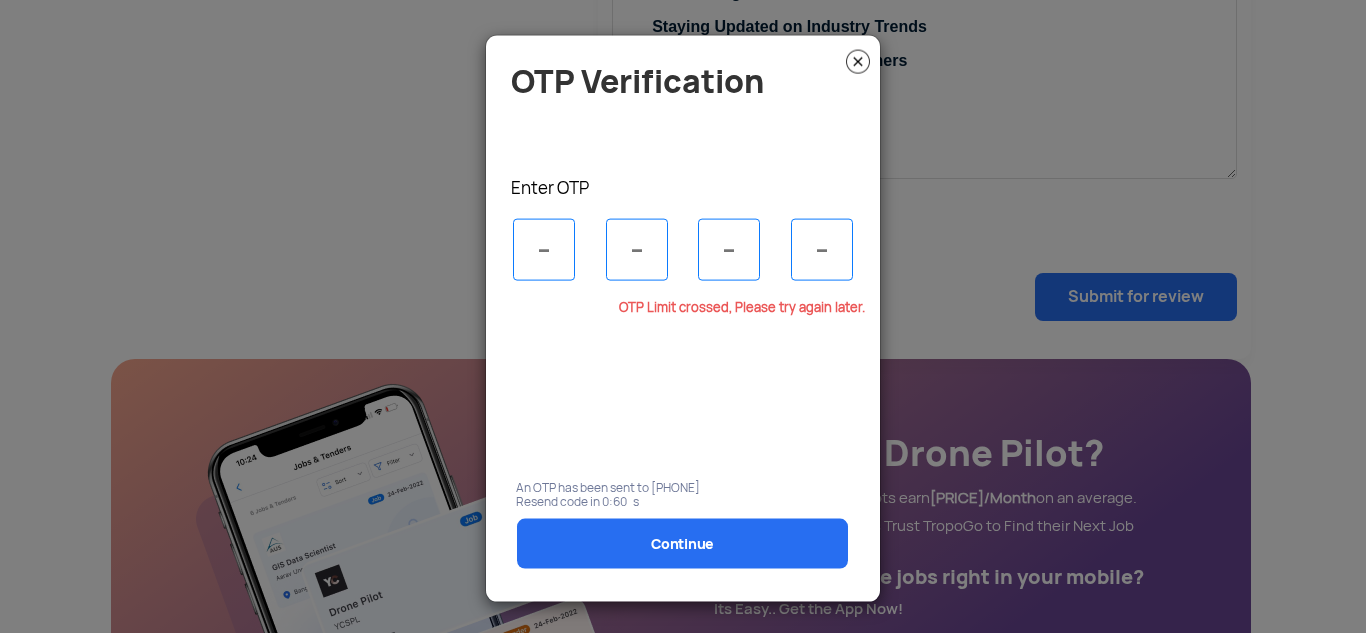 click at bounding box center [544, 249] 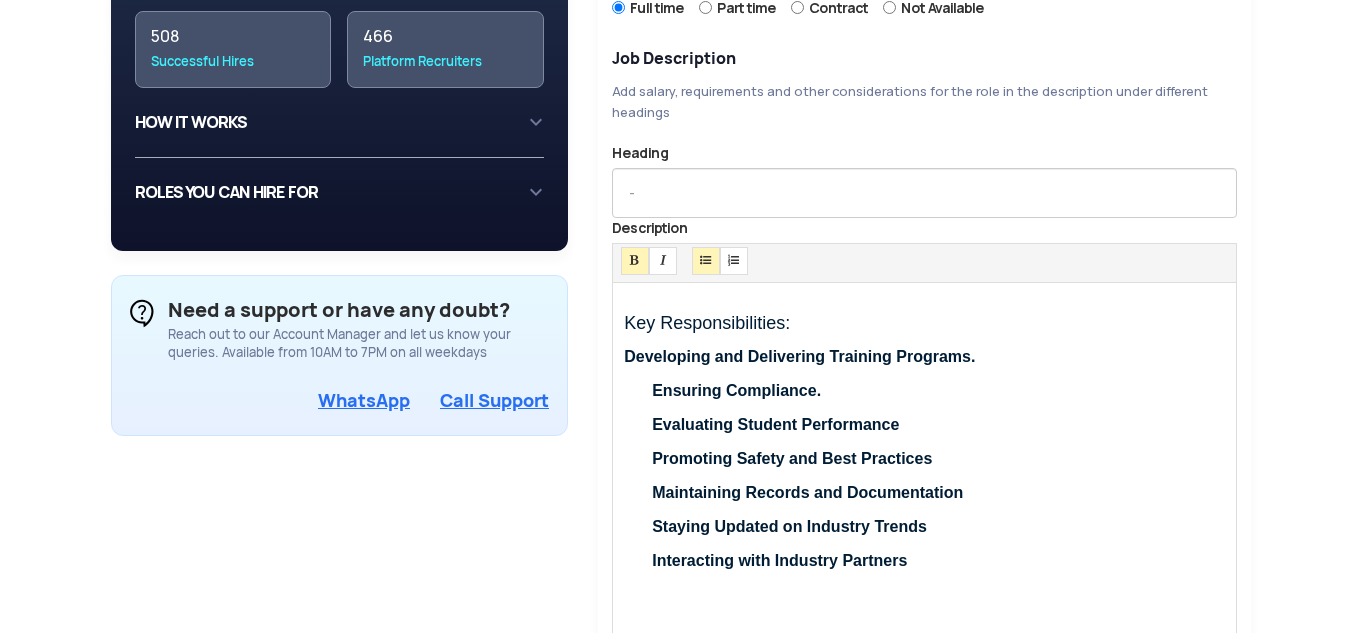 scroll, scrollTop: 1100, scrollLeft: 0, axis: vertical 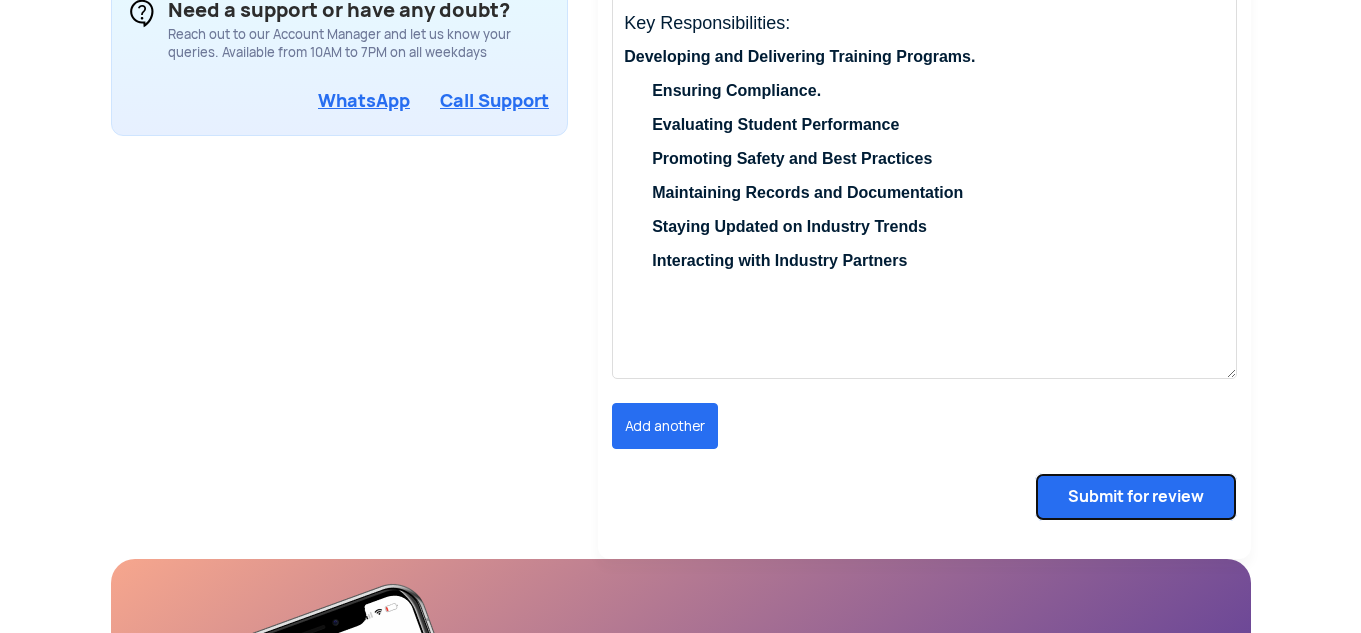 click on "Submit for review" at bounding box center [1136, 497] 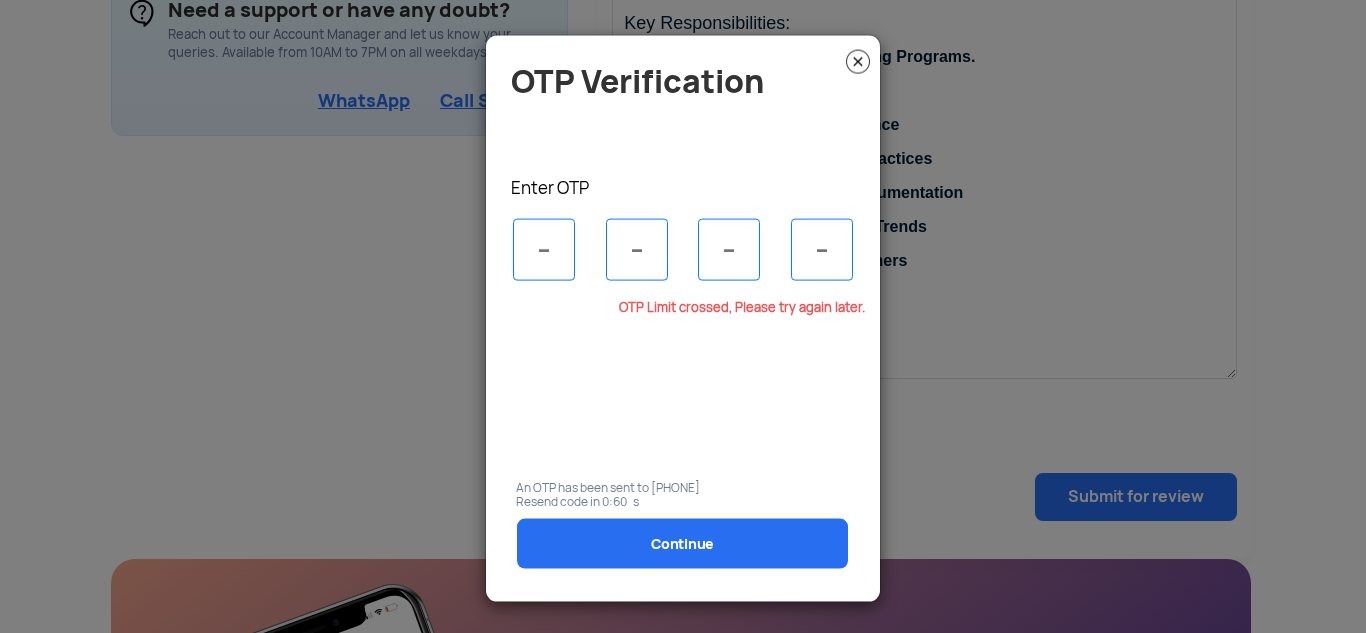 click at bounding box center (544, 249) 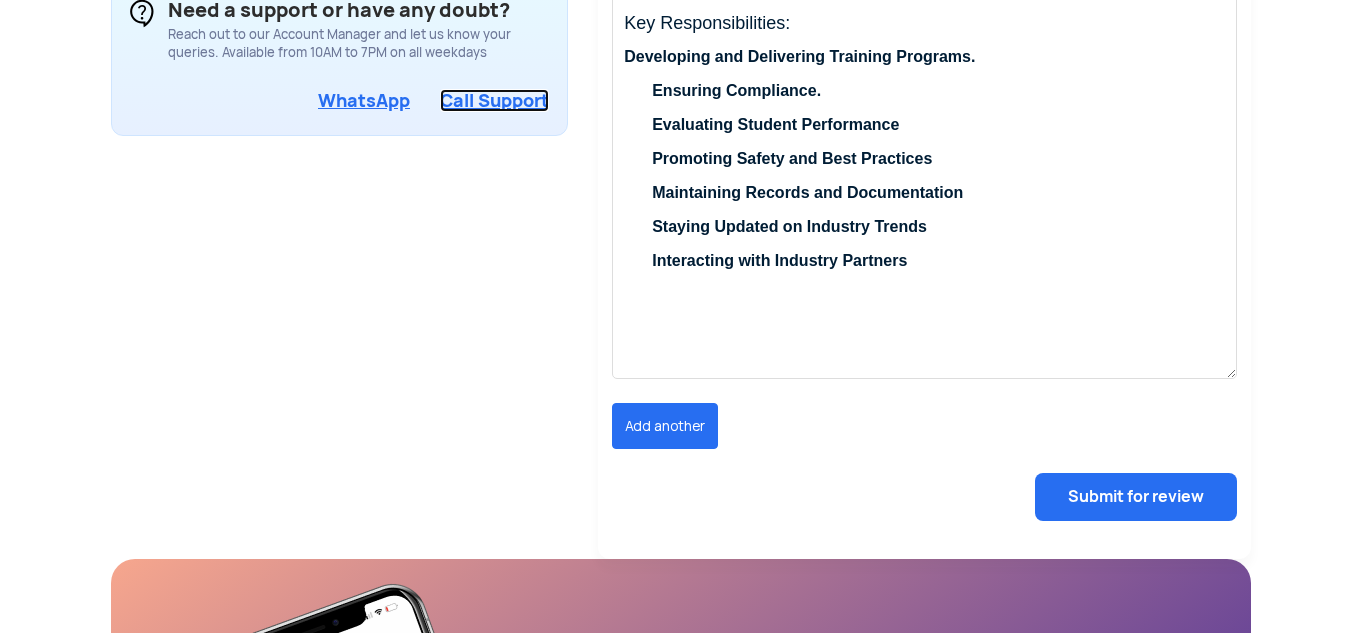 click on "Call Support" at bounding box center [494, 100] 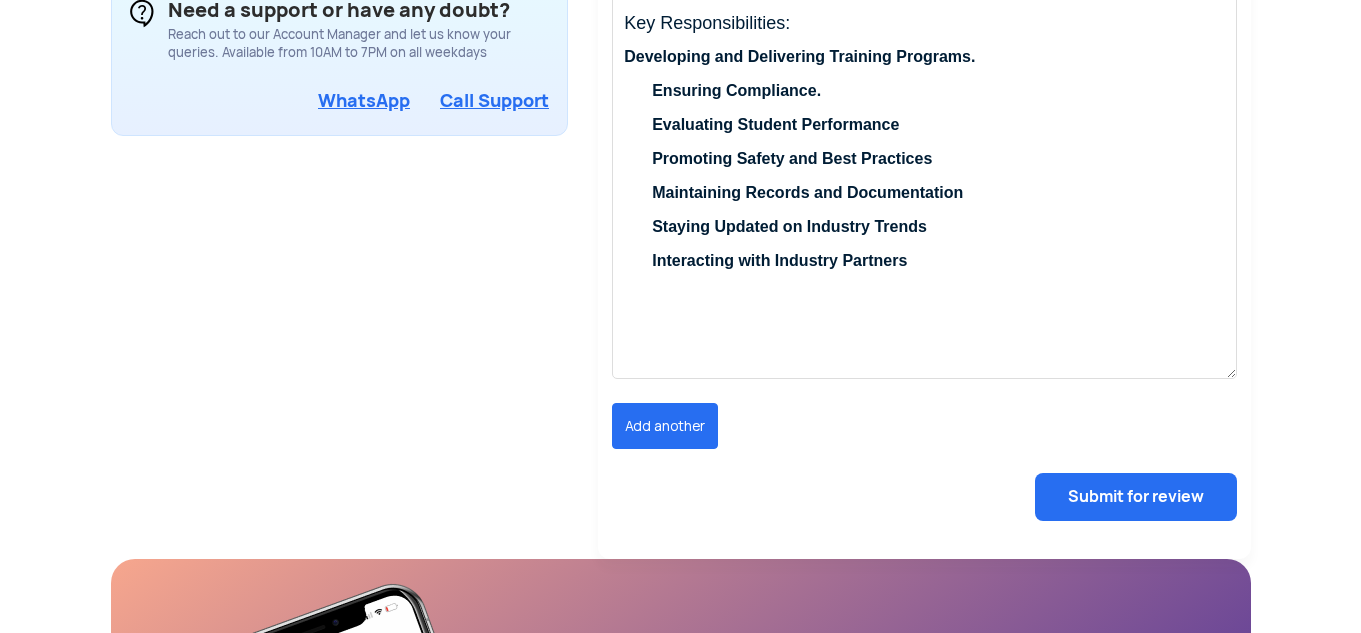 click at bounding box center [924, 98] 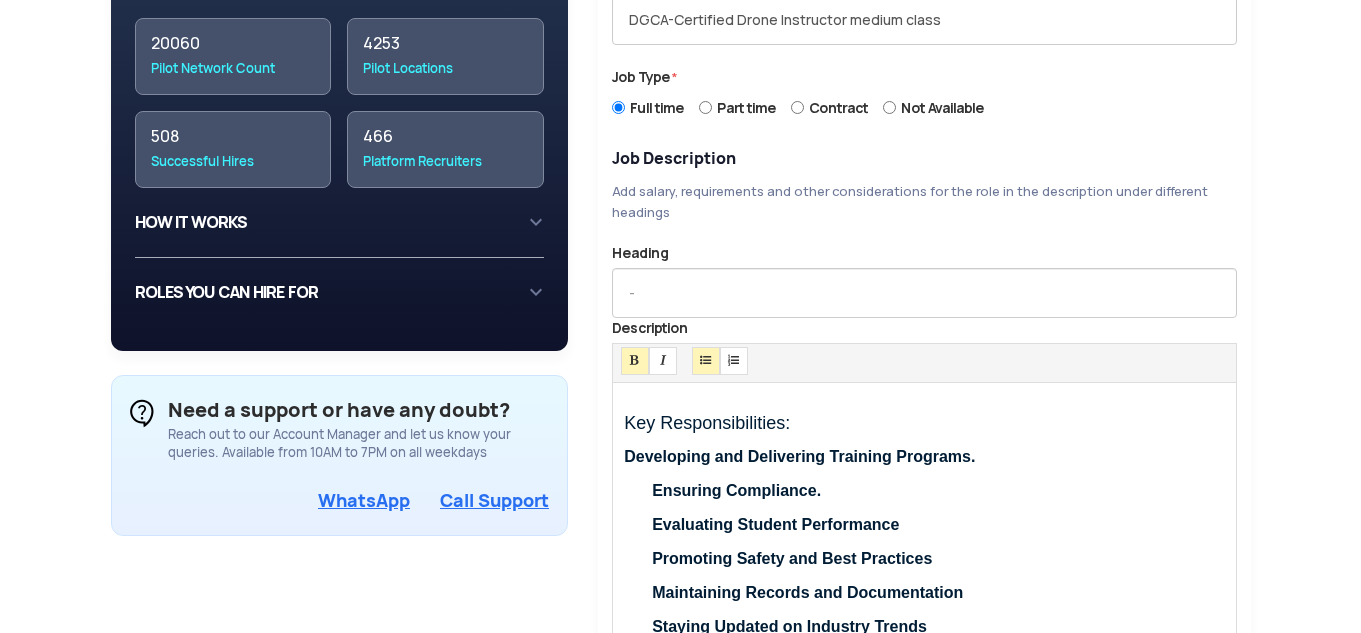 scroll, scrollTop: 600, scrollLeft: 0, axis: vertical 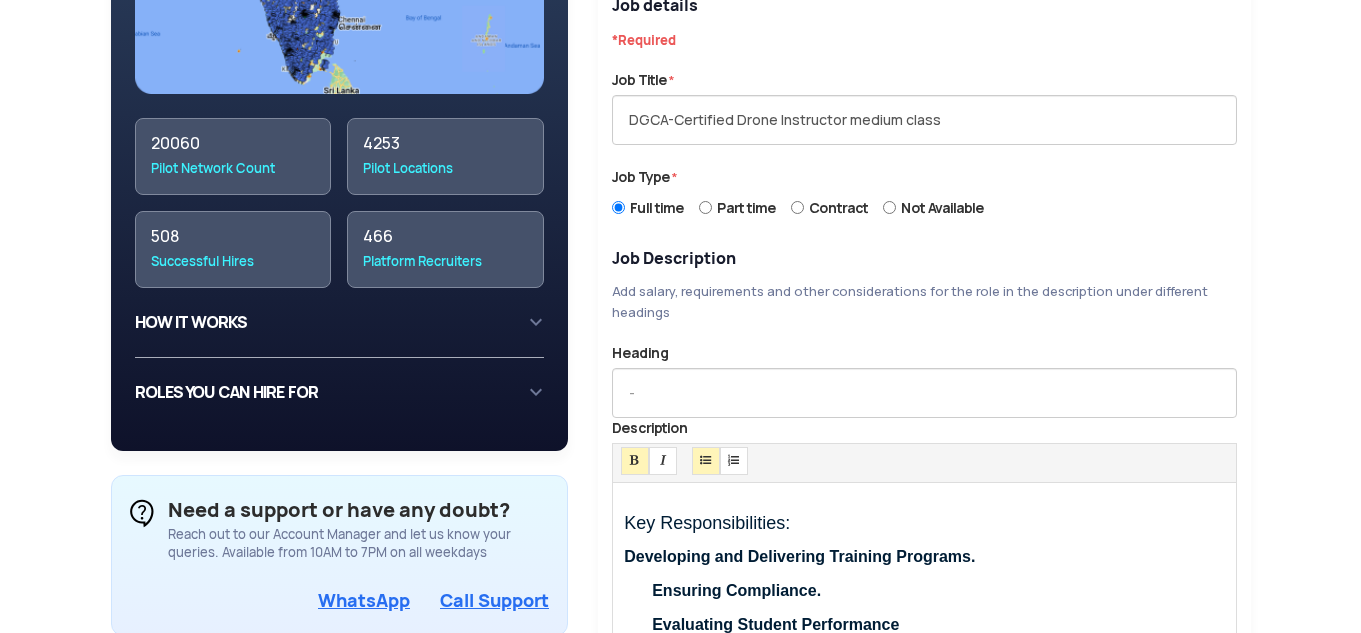 click on "HOW IT WORKS  1  Create an account on TropooGo with your work email or phone number  2 Fill in the details regarding the job opening 3  Our team will review your job details and would push it to the job section in the TropoGo app.  4  Receive CVs directly to your dropbox, google drive or email id." at bounding box center (340, 323) 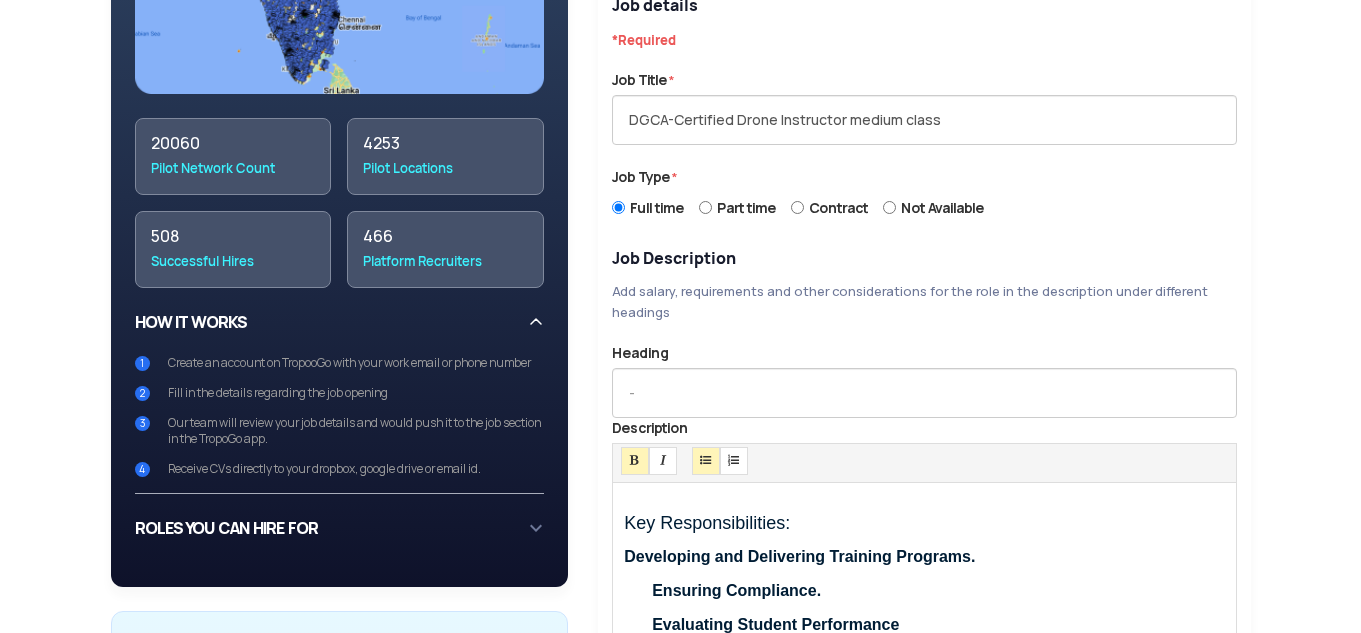 click on "Employer Details Company Logo (56x56)  * Company Name * Can not be changed later DRONE ACHARYA UDAAN LLP Job Location * Use comma for multiple locaitons Uttar Pradesh & Kolkata  Your Email *  Candidate details will be sent to email   Phone *  Phone number will be verified with an OTP  7008656626 Job details *Required Job Title * DGCA-Certified Drone Instructor medium class Job Type * Full time Part time Contract Not Available Job Description Add salary, requirements and other considerations for the role in the description under different headings Heading Description Standard   Heading 1   Heading 2   Heading 3   Heading 4   Heading 5   Heading 6   Heading 7   Paragraph   Predefined   Standard   default  Select  No items for select 3   1   2   3   4   5   6   7  #000000 #000000 Clear Class   Clear Class  Key Responsibilities:       Developing and Delivering Training Programs. Ensuring Compliance. Evaluating Student Performance Promoting Safety and Best Practices Maintaining Records and Documentation -" at bounding box center [924, 319] 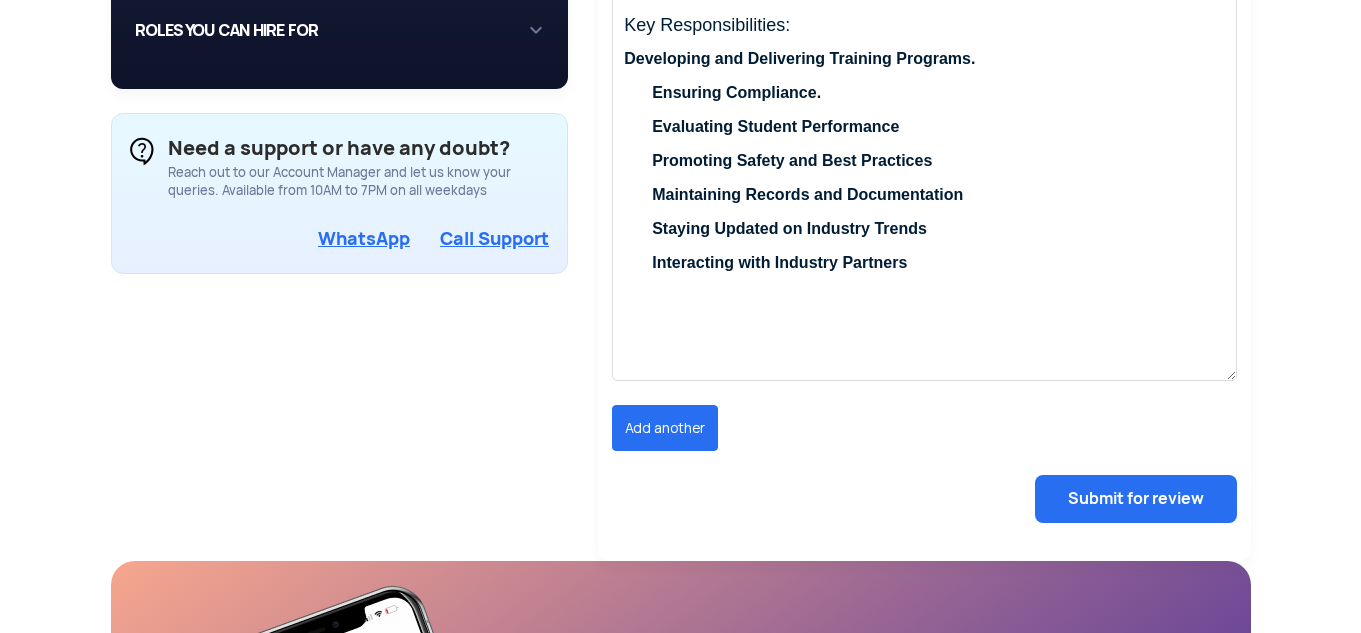 scroll, scrollTop: 1100, scrollLeft: 0, axis: vertical 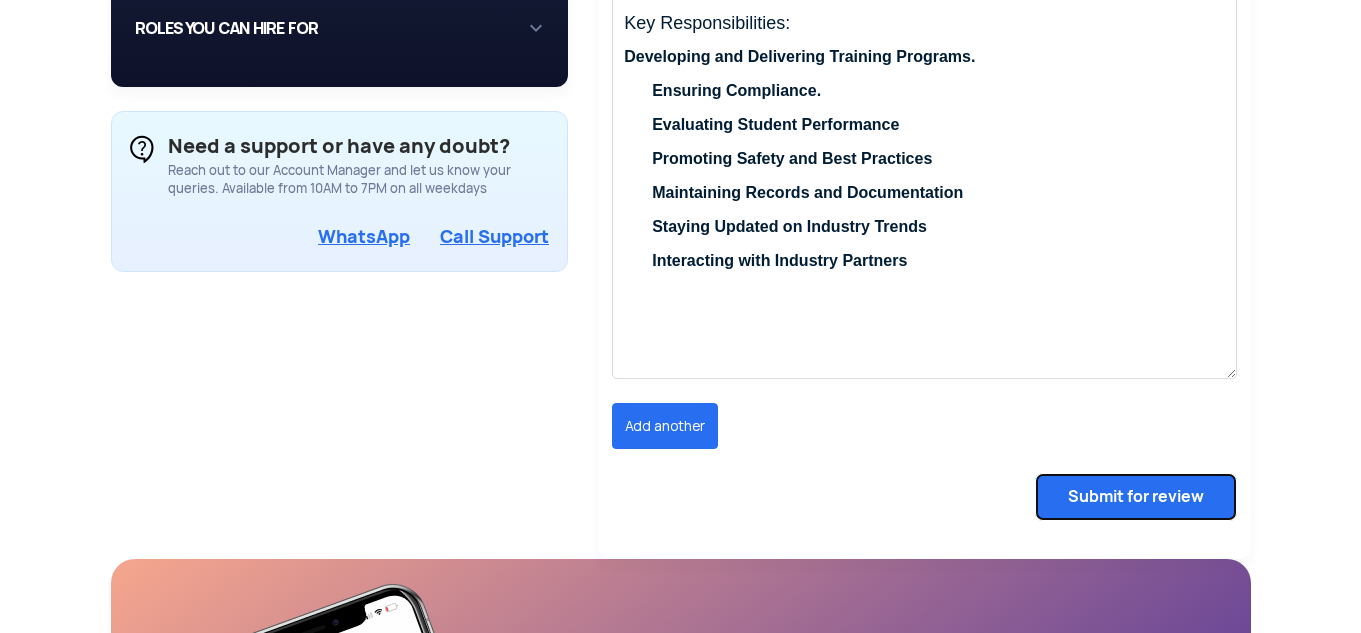 click on "Submit for review" at bounding box center [1136, 497] 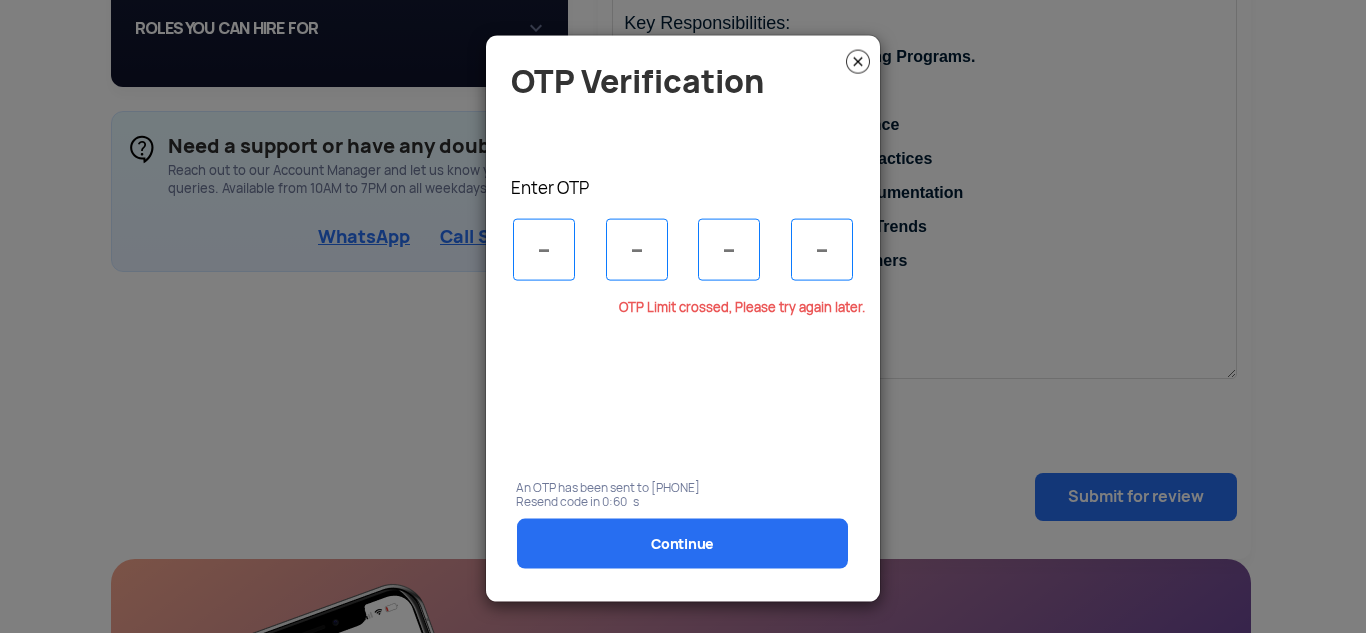 click at bounding box center (544, 249) 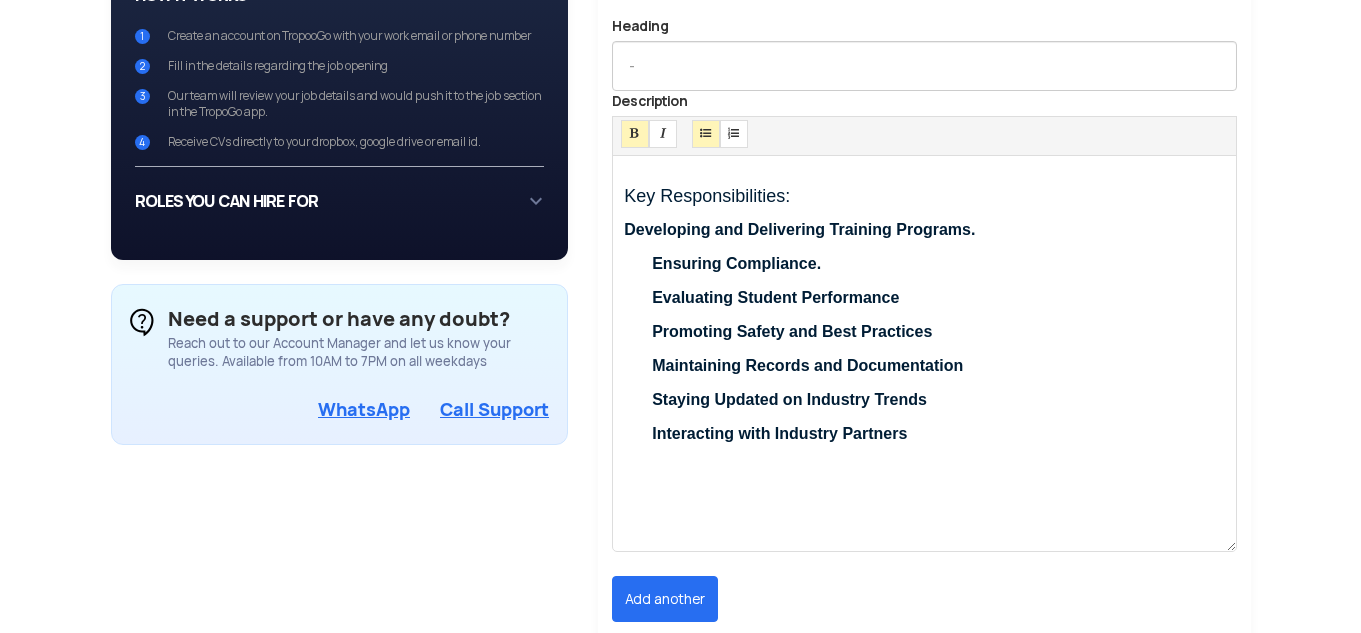 scroll, scrollTop: 1200, scrollLeft: 0, axis: vertical 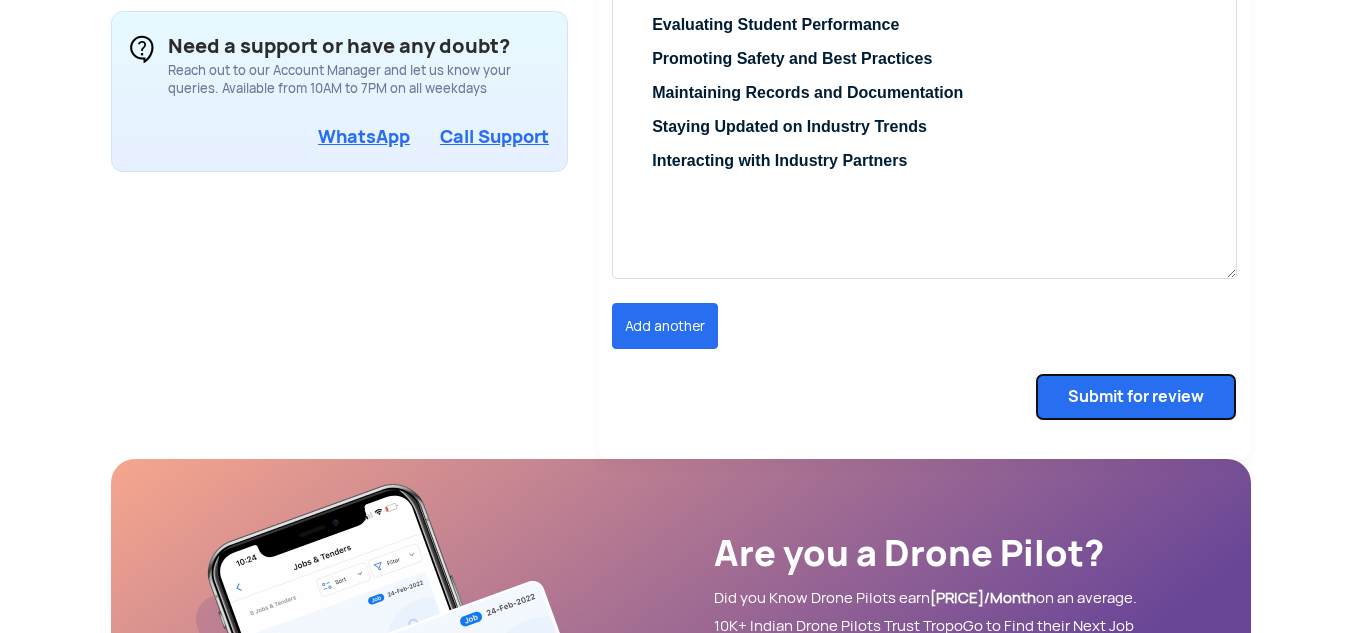 click on "Submit for review" at bounding box center (1136, 397) 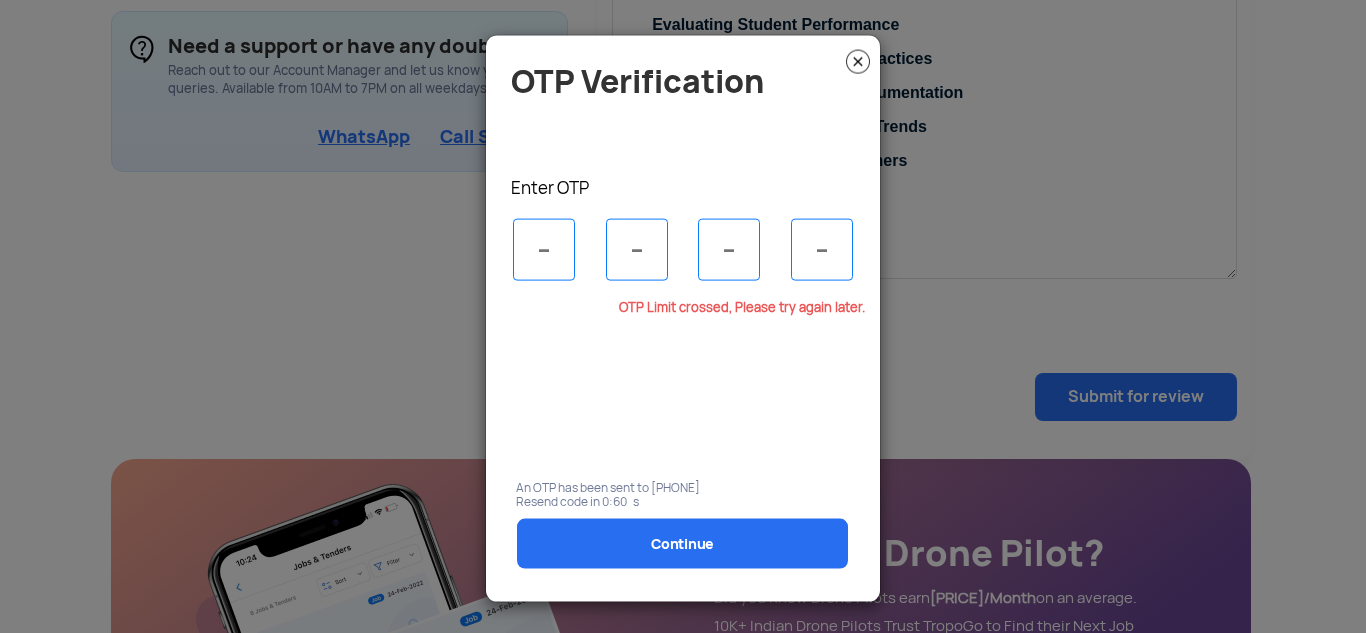 click at bounding box center (544, 249) 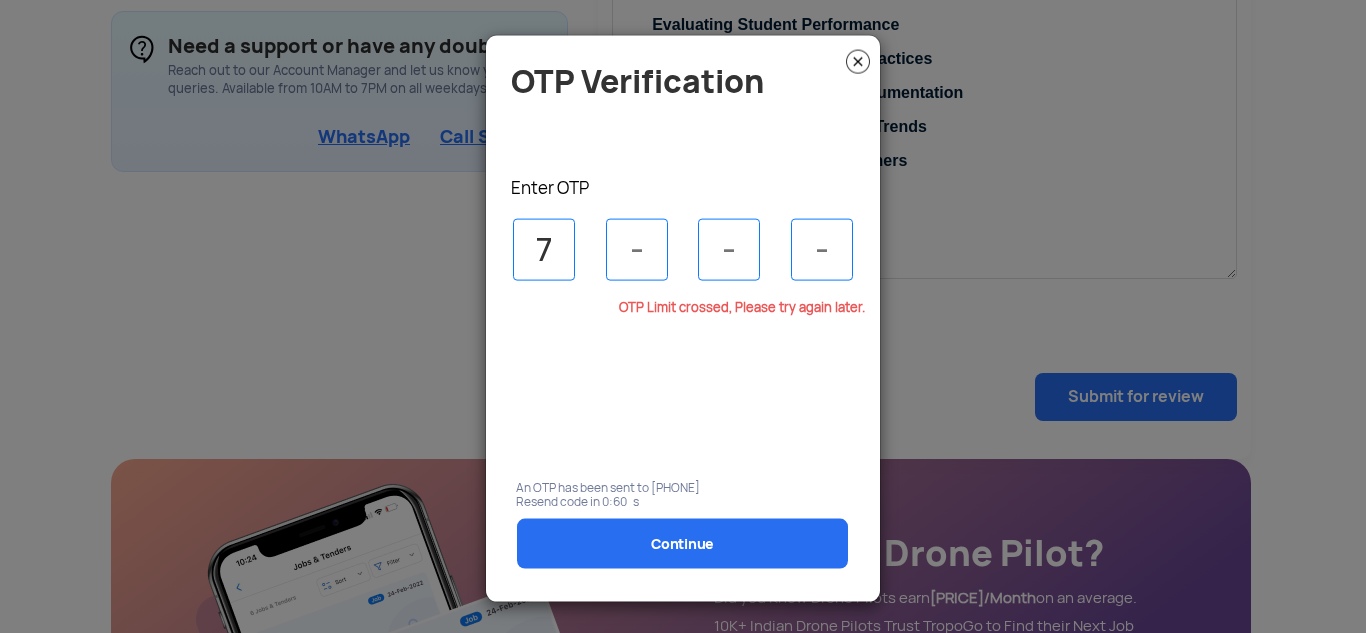 type on "7" 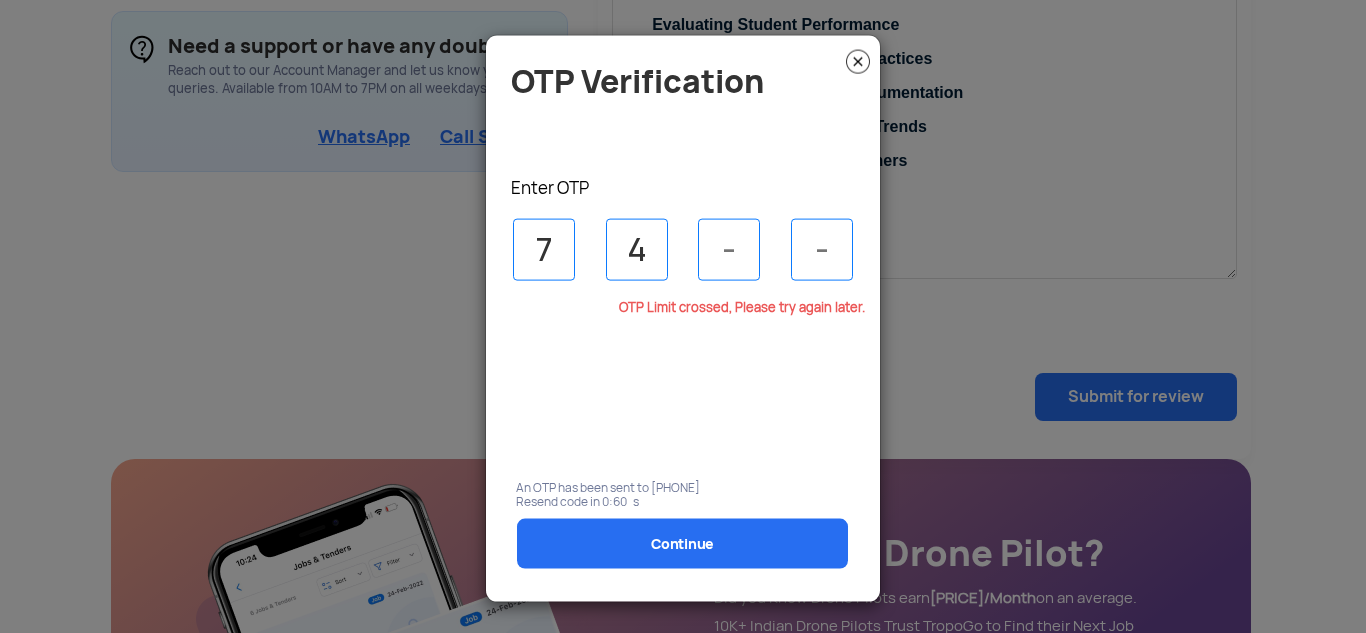 type on "4" 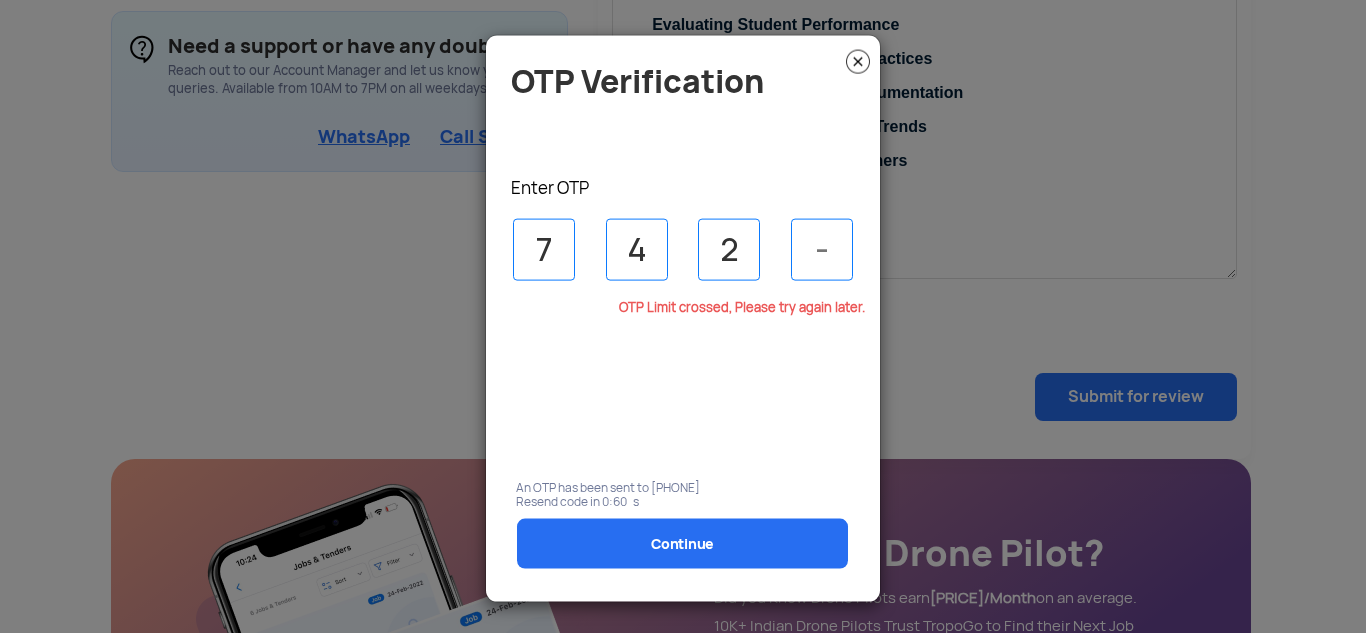 type on "2" 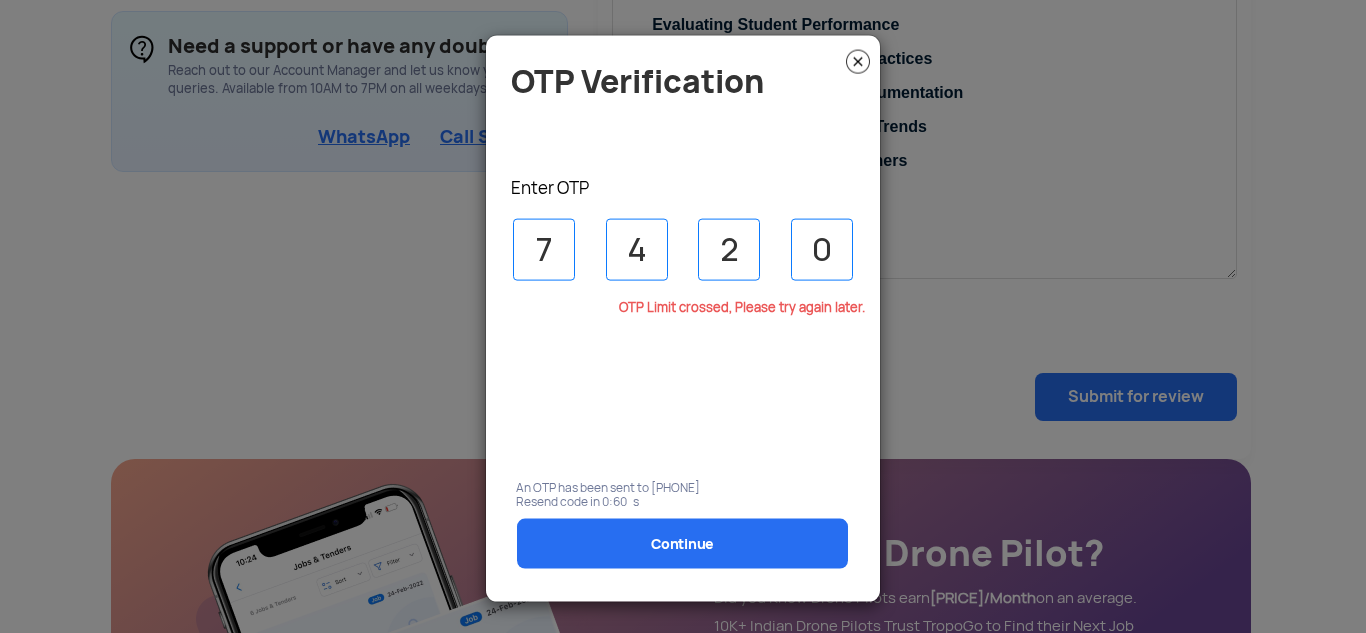type on "0" 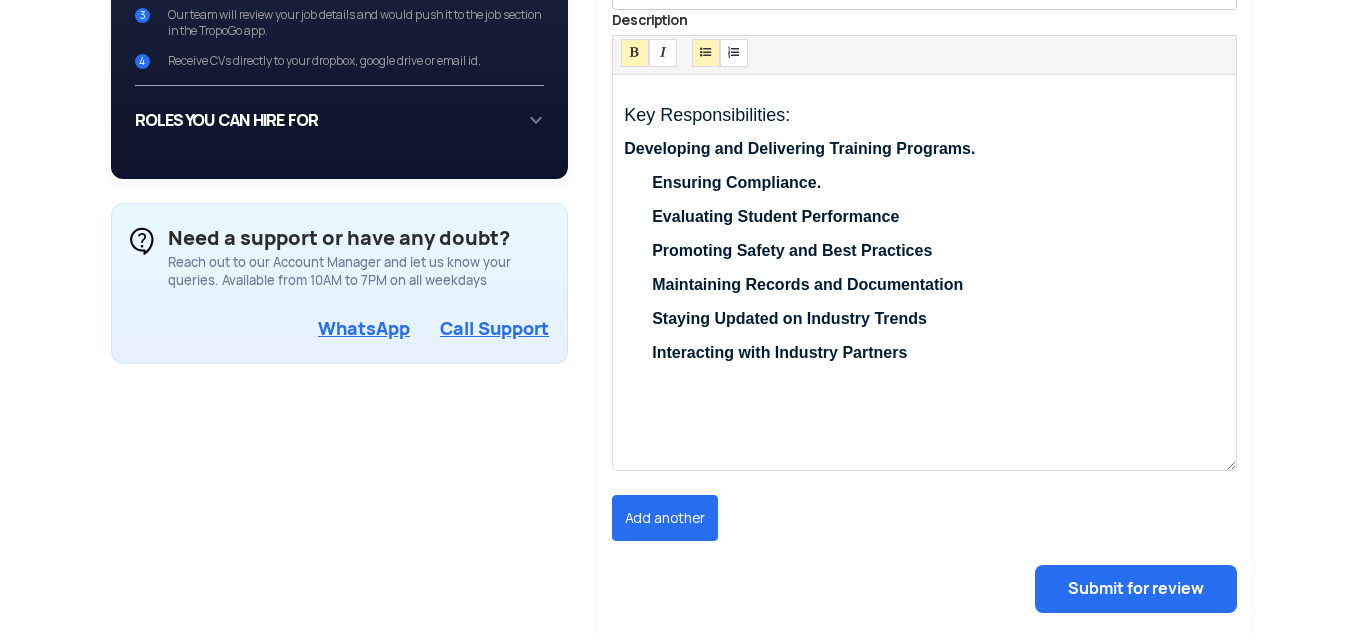 scroll, scrollTop: 1000, scrollLeft: 0, axis: vertical 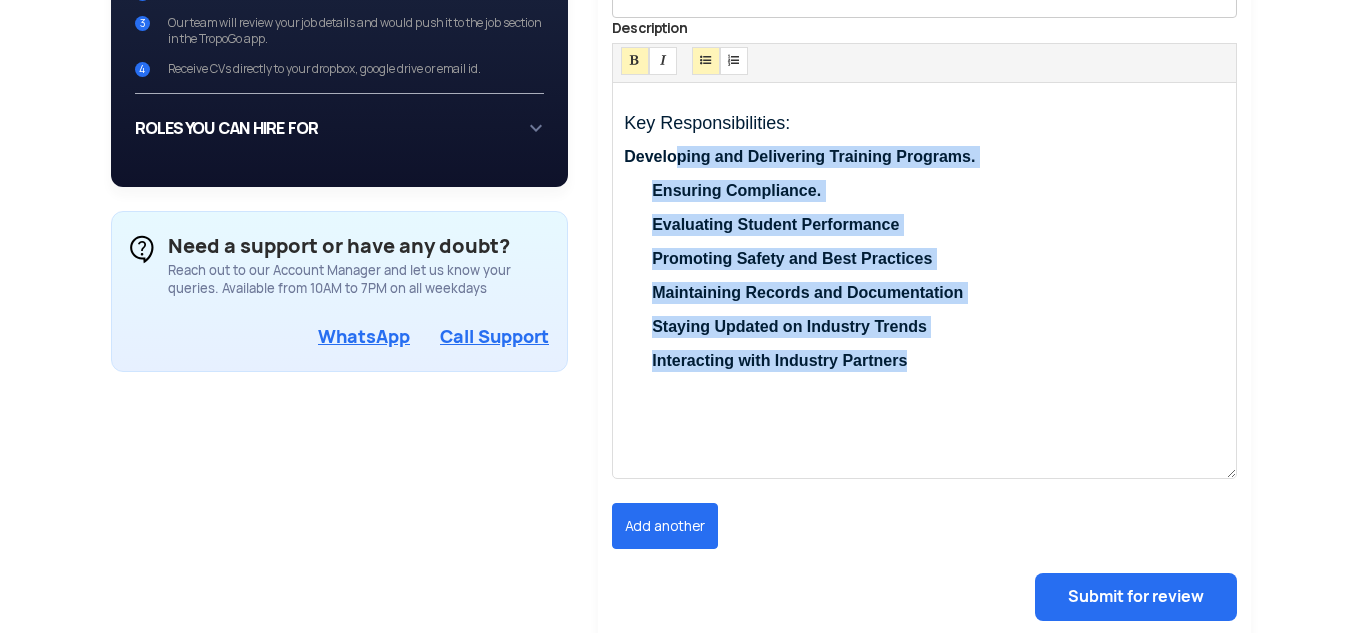 drag, startPoint x: 651, startPoint y: 152, endPoint x: 922, endPoint y: 375, distance: 350.95584 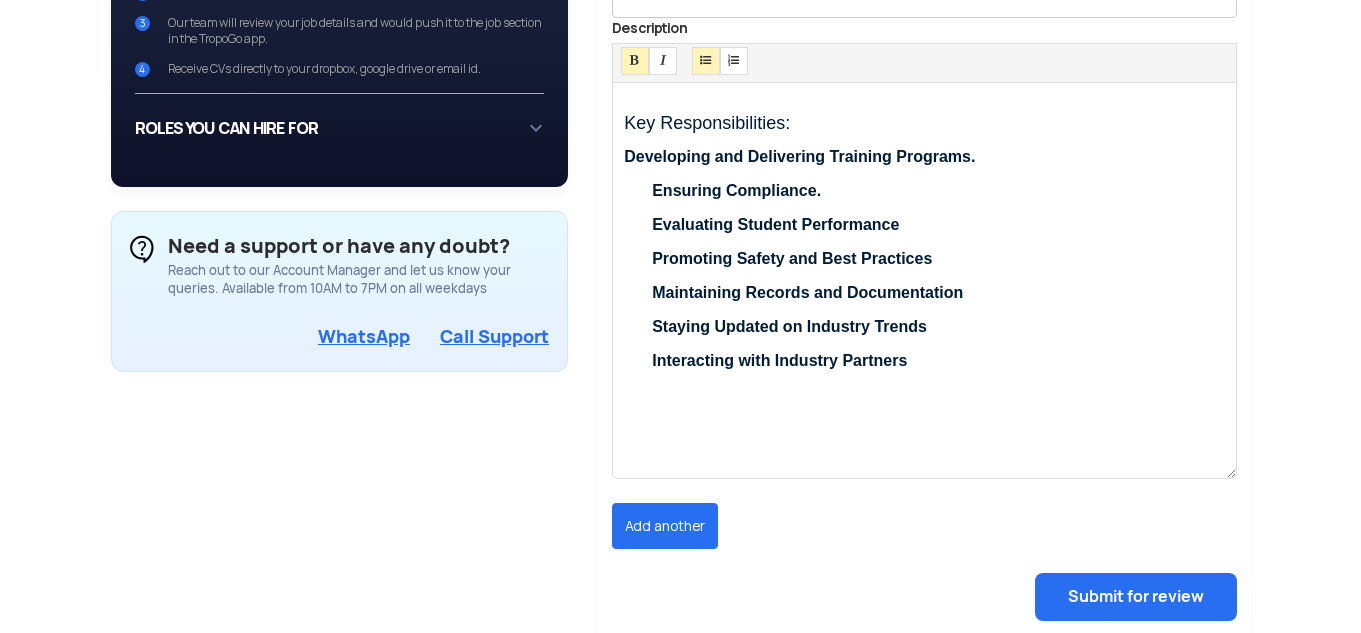 click at bounding box center [938, 397] 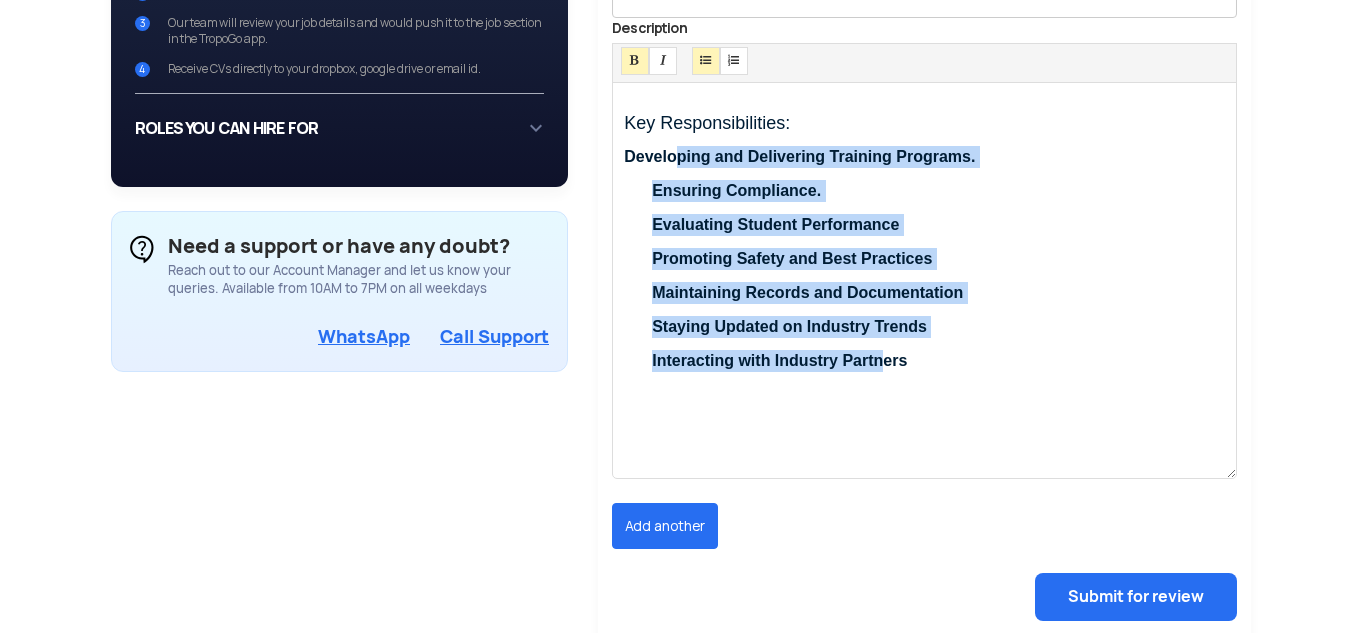 drag, startPoint x: 653, startPoint y: 152, endPoint x: 886, endPoint y: 370, distance: 319.08148 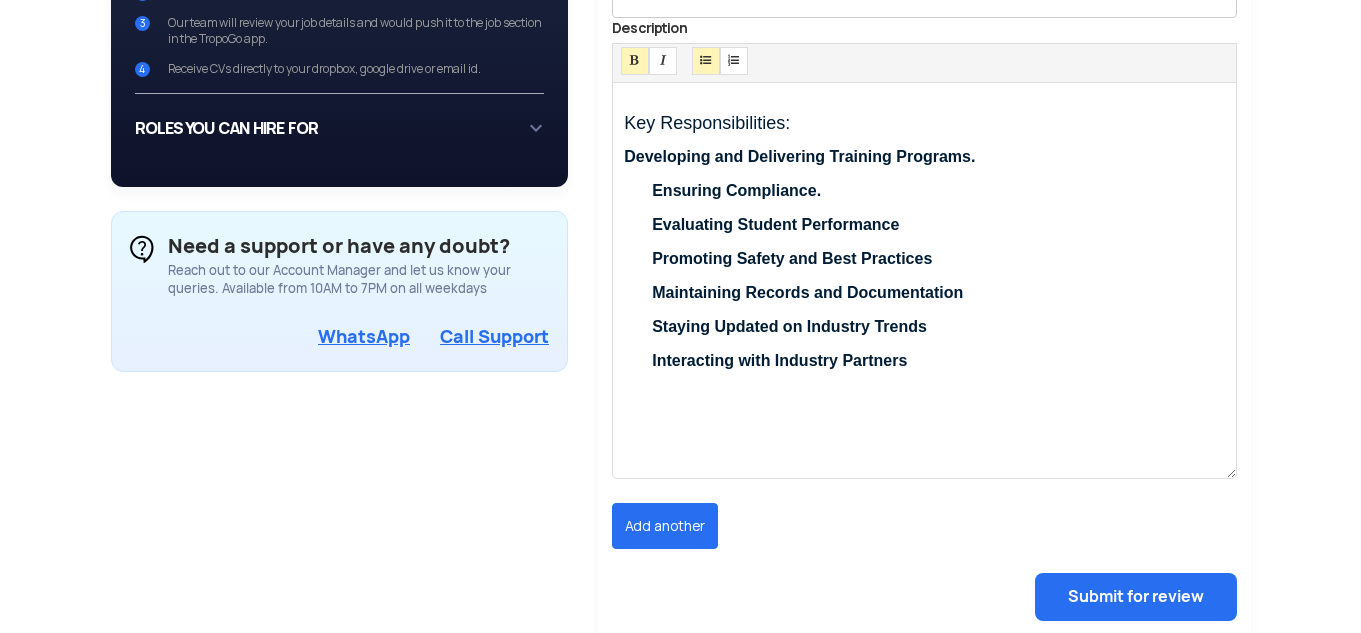 click at bounding box center (938, 397) 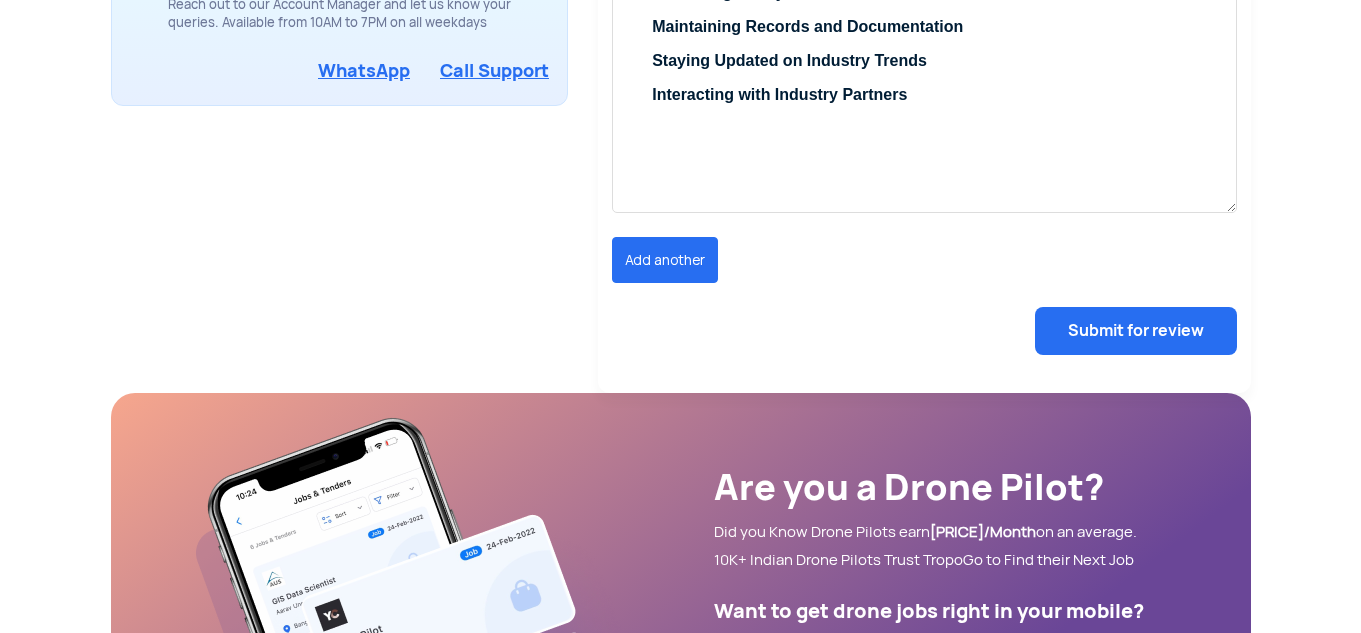scroll, scrollTop: 1300, scrollLeft: 0, axis: vertical 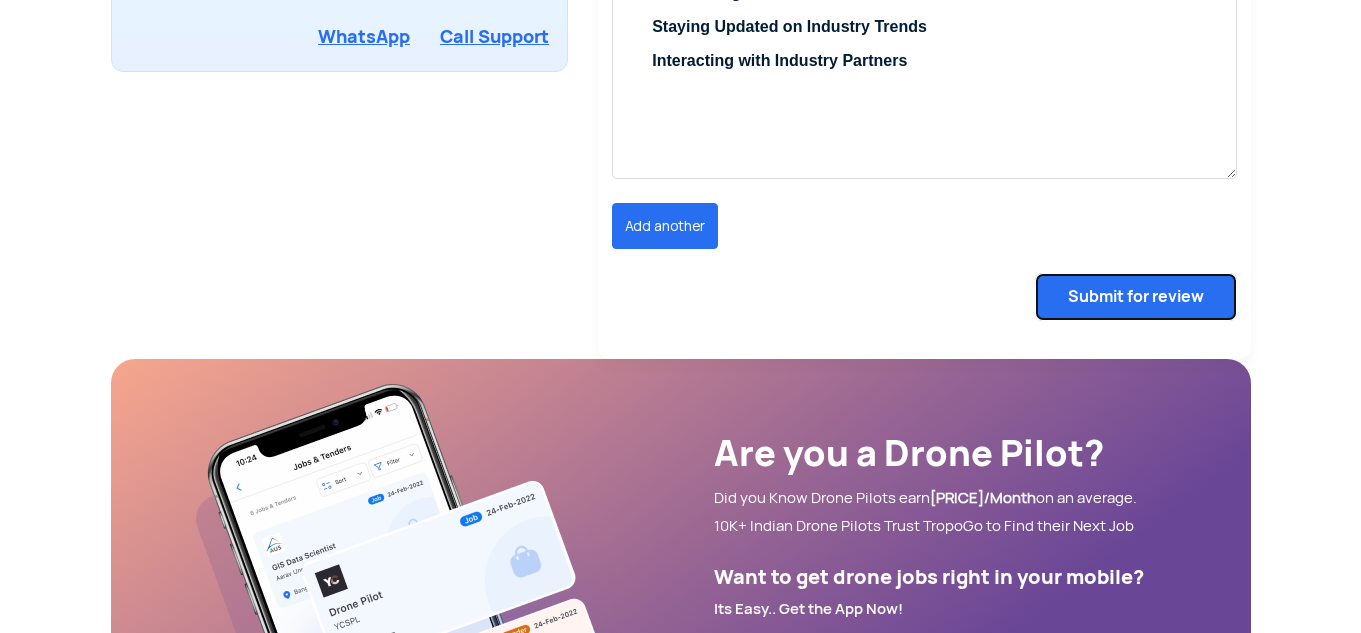 click on "Submit for review" at bounding box center (1136, 297) 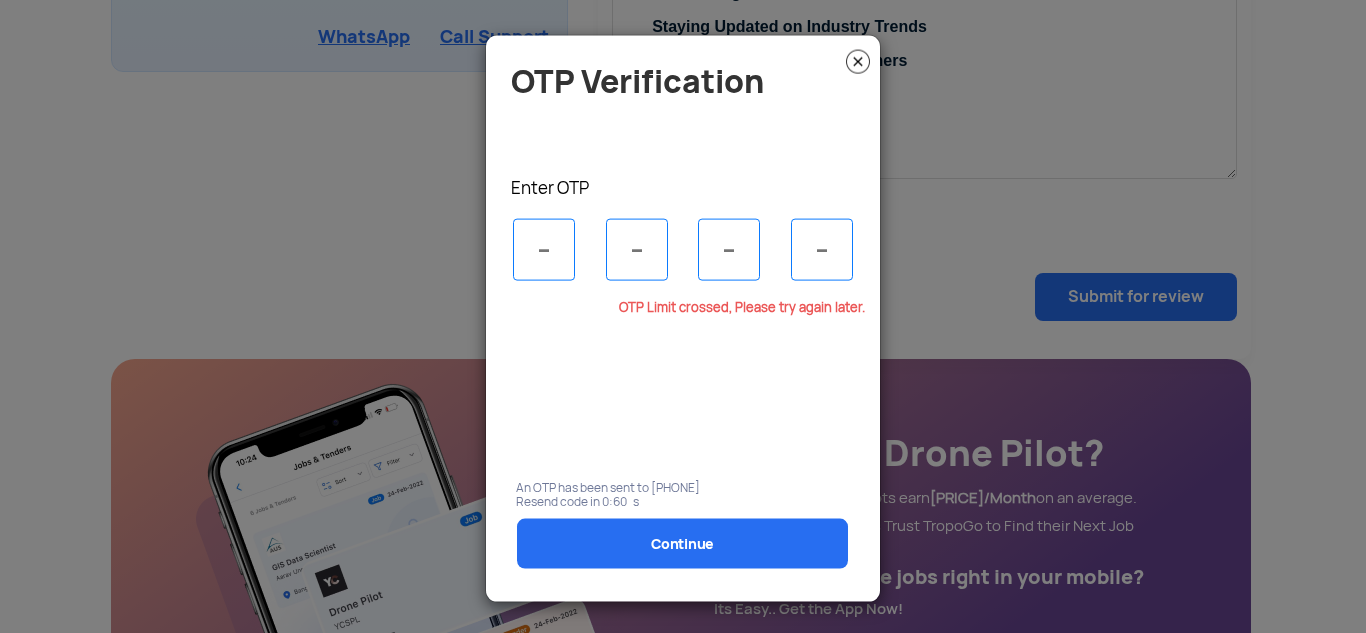 click 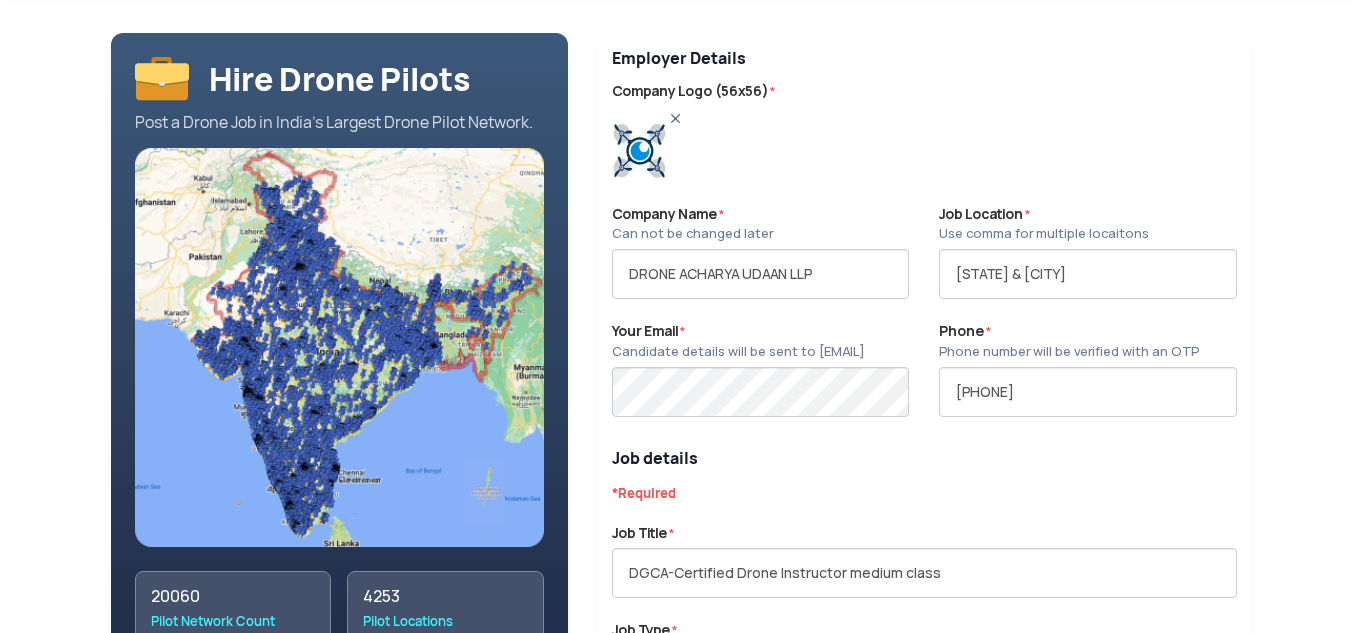 scroll, scrollTop: 300, scrollLeft: 0, axis: vertical 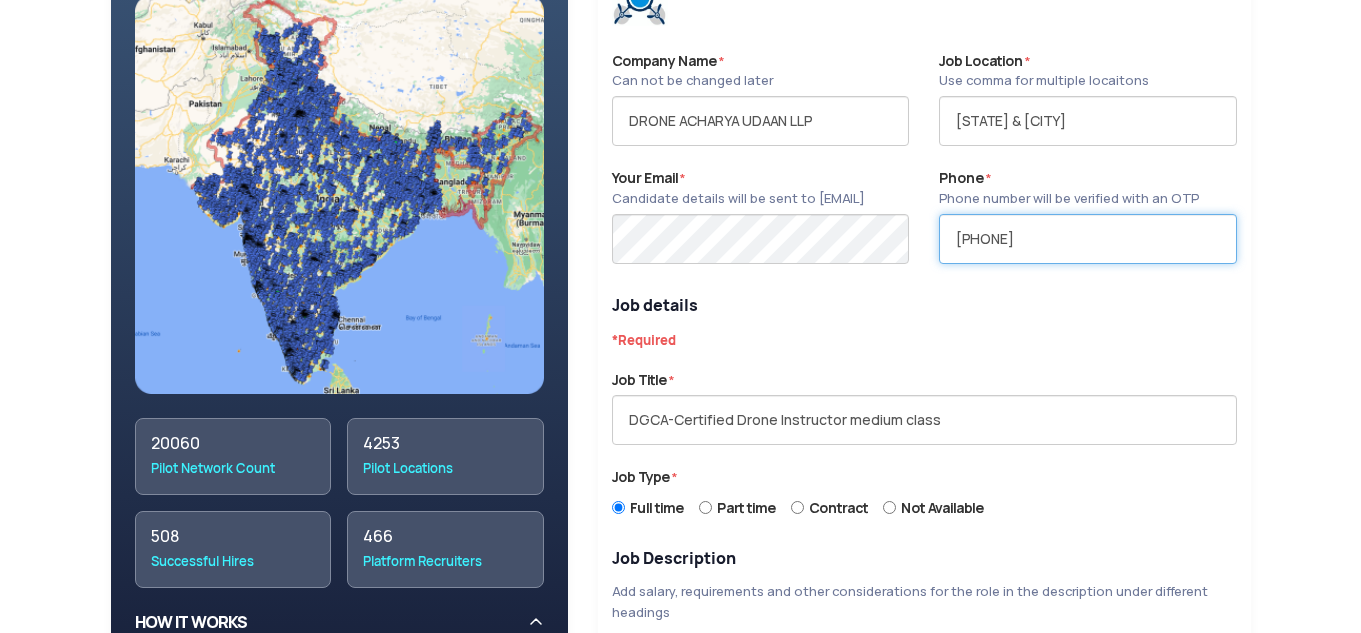 click on "7008656626" at bounding box center (1087, 239) 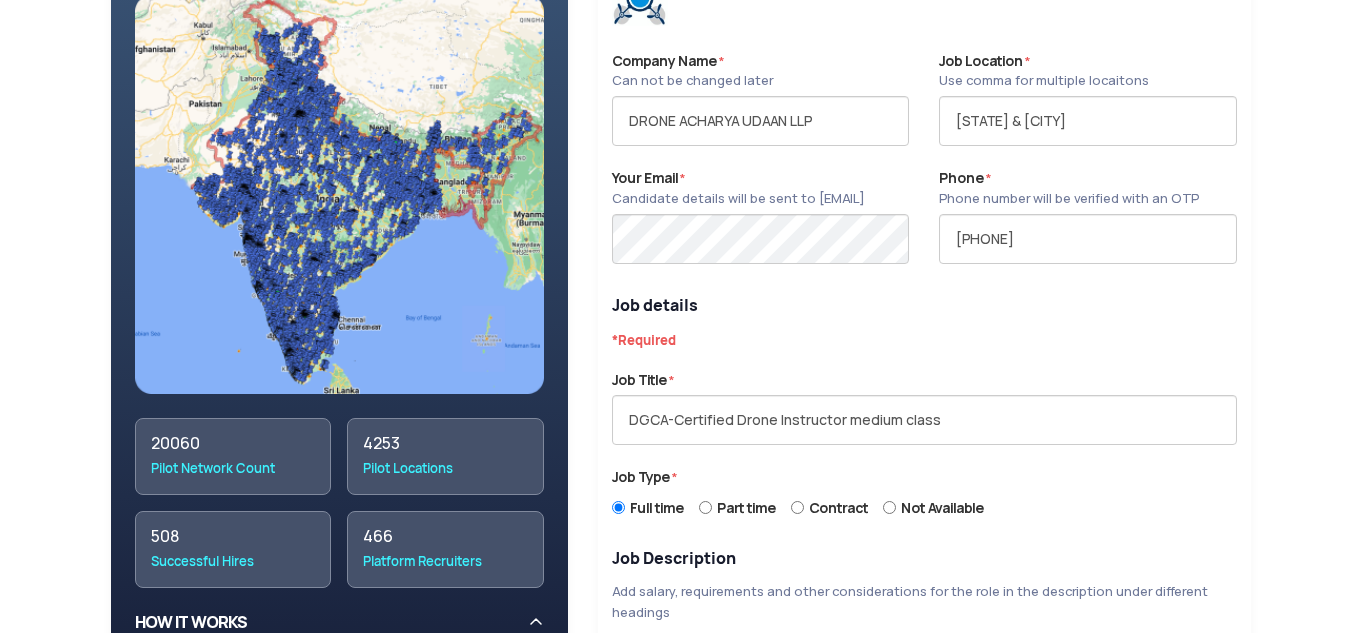 click at bounding box center [760, 275] 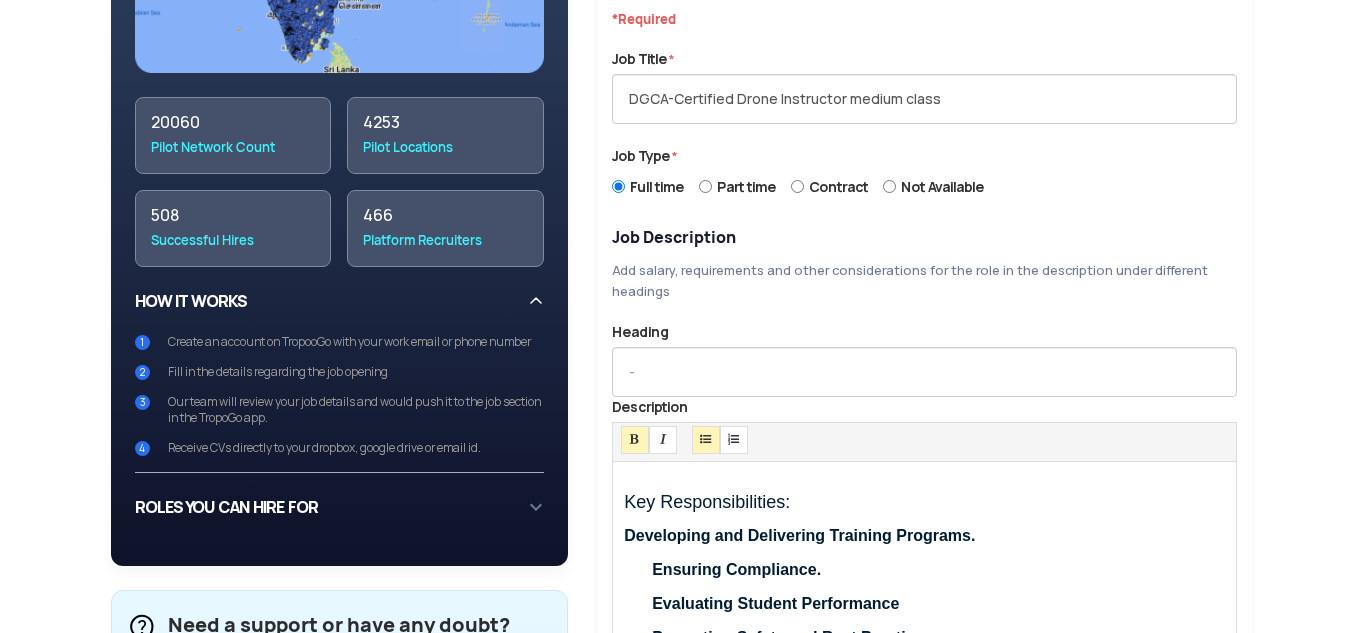 scroll, scrollTop: 700, scrollLeft: 0, axis: vertical 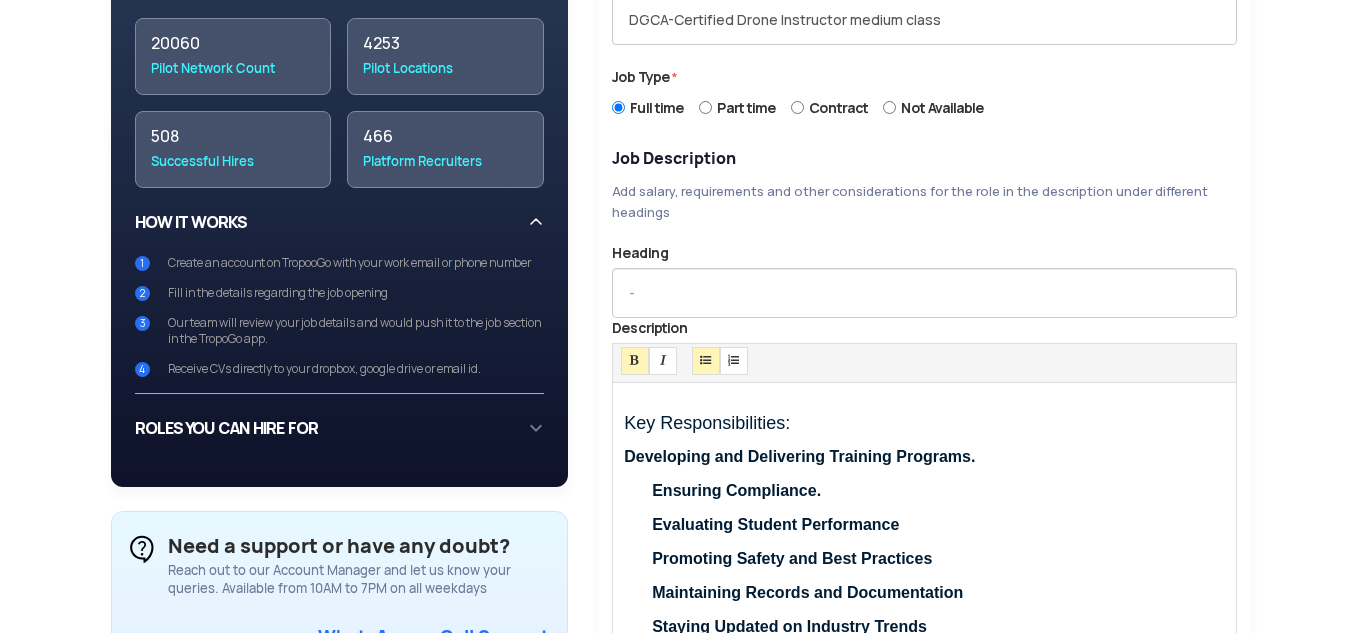 click on "Create an account on TropooGo with your work email or phone number" at bounding box center (349, 263) 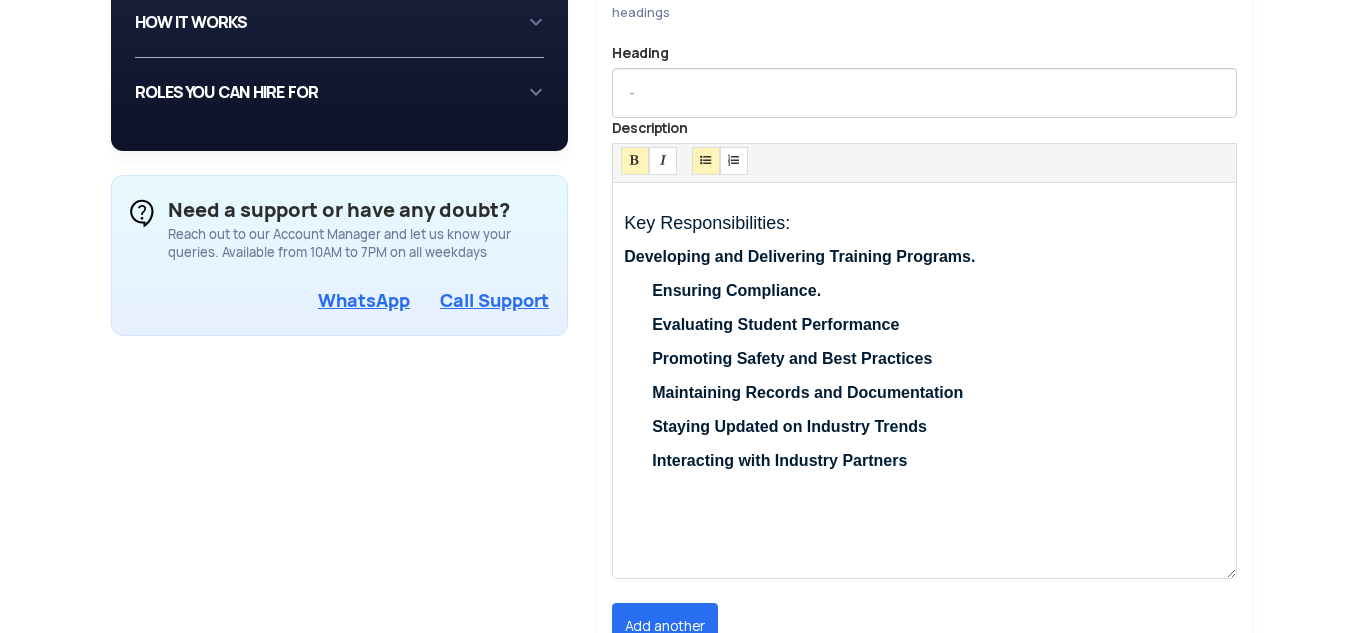 scroll, scrollTop: 1000, scrollLeft: 0, axis: vertical 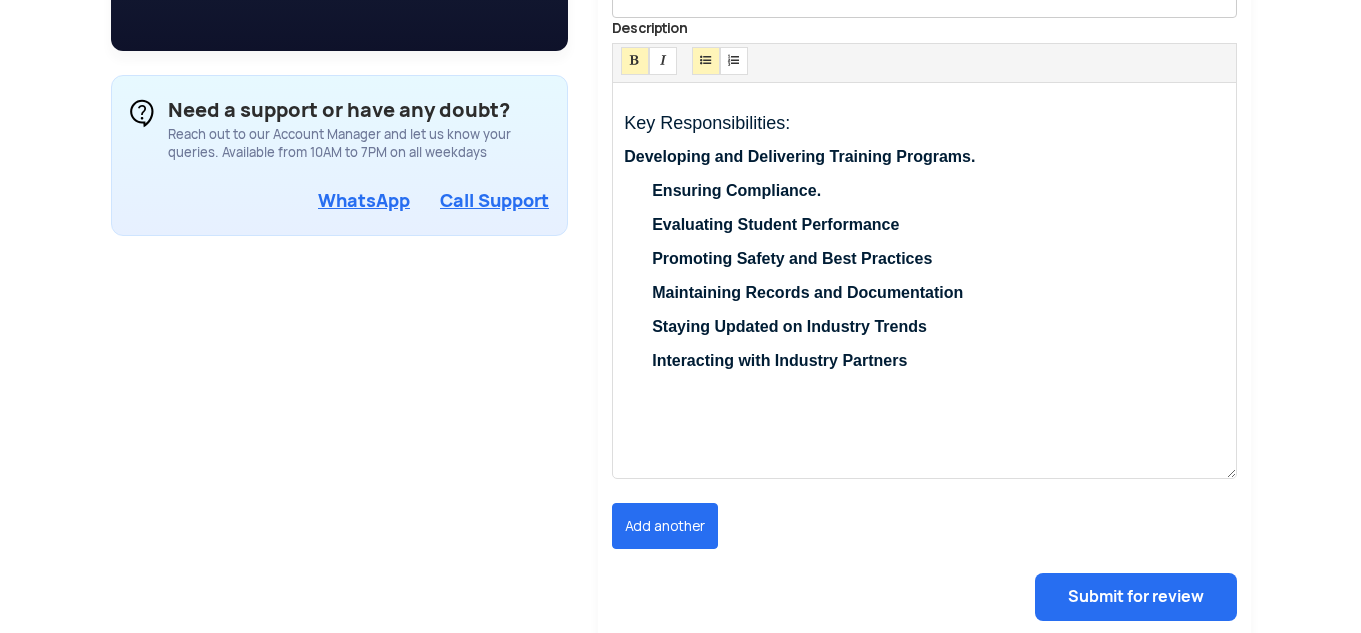 click on "Add another" at bounding box center (665, 526) 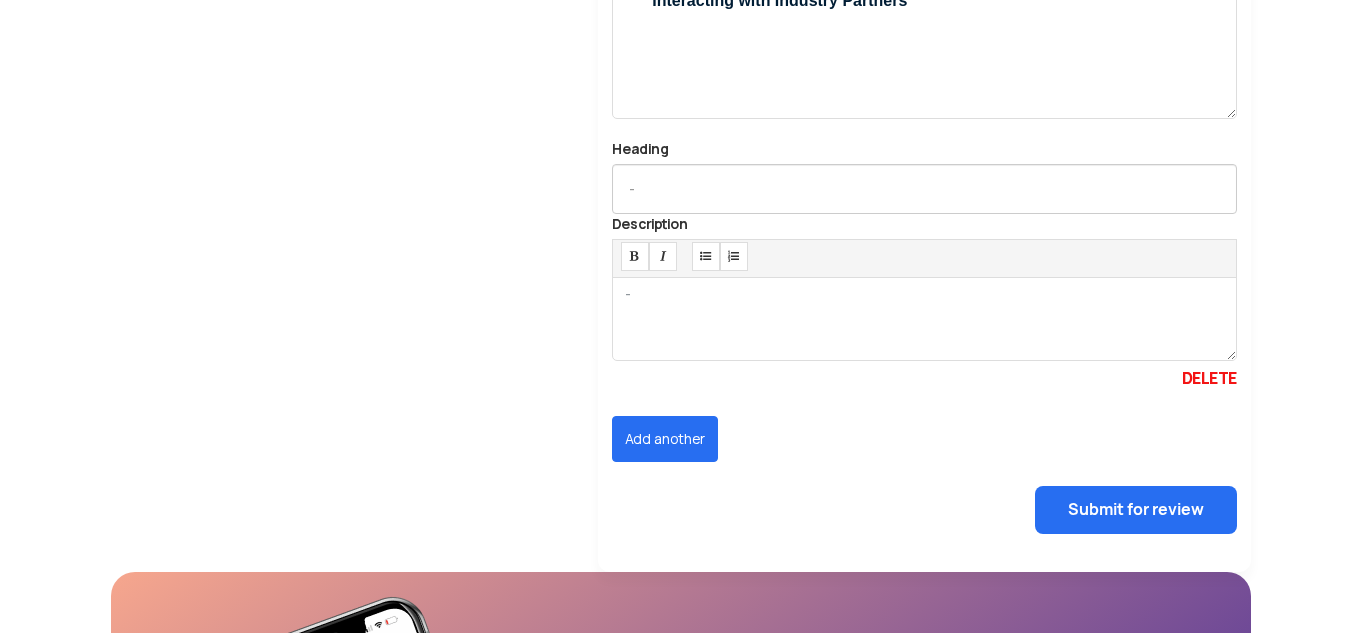 scroll, scrollTop: 1400, scrollLeft: 0, axis: vertical 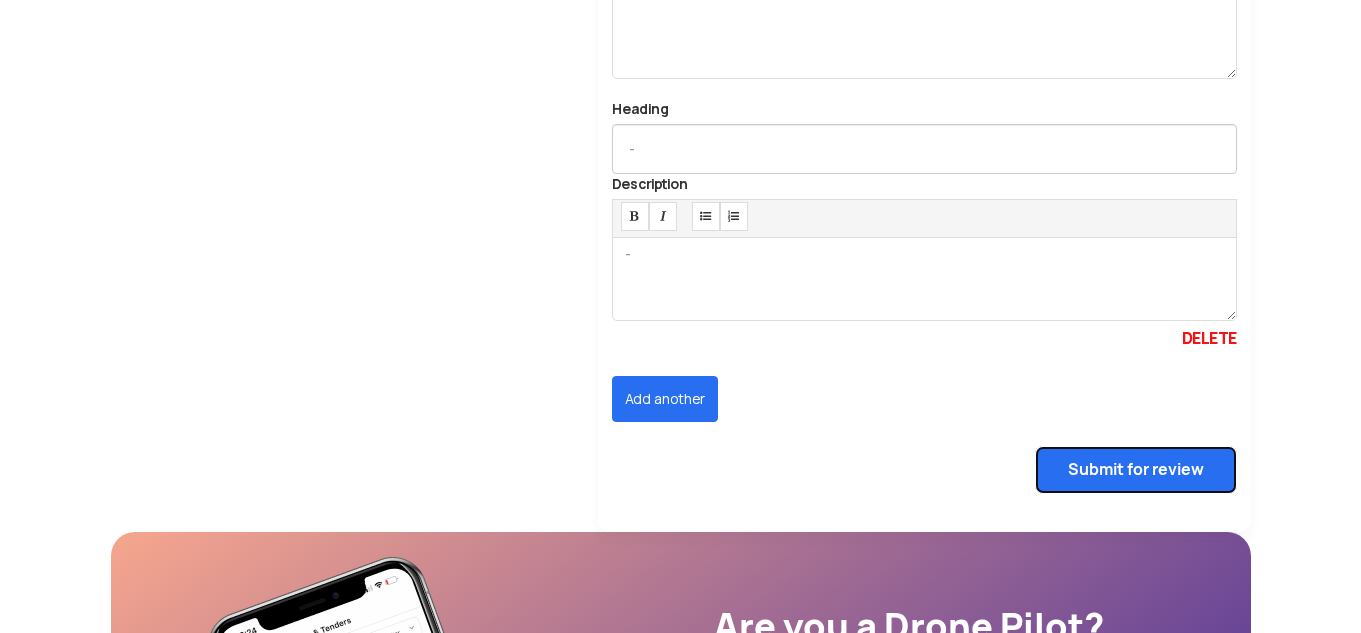 click on "Submit for review" at bounding box center [1136, 470] 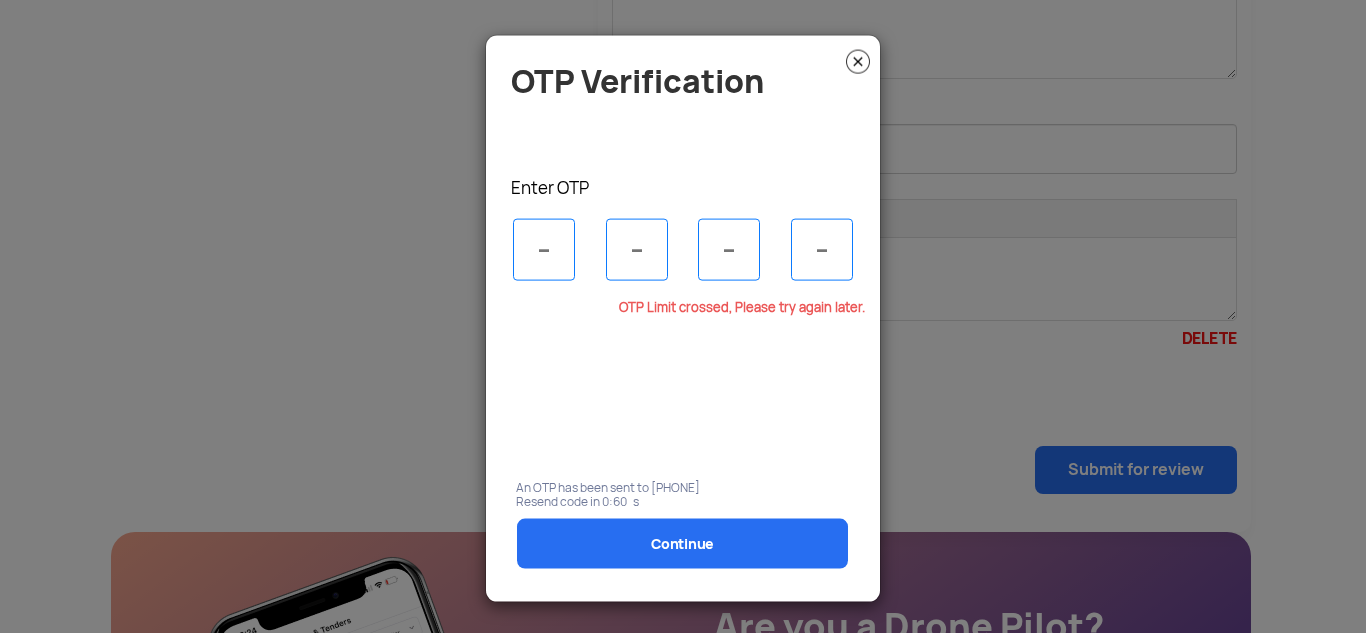 click 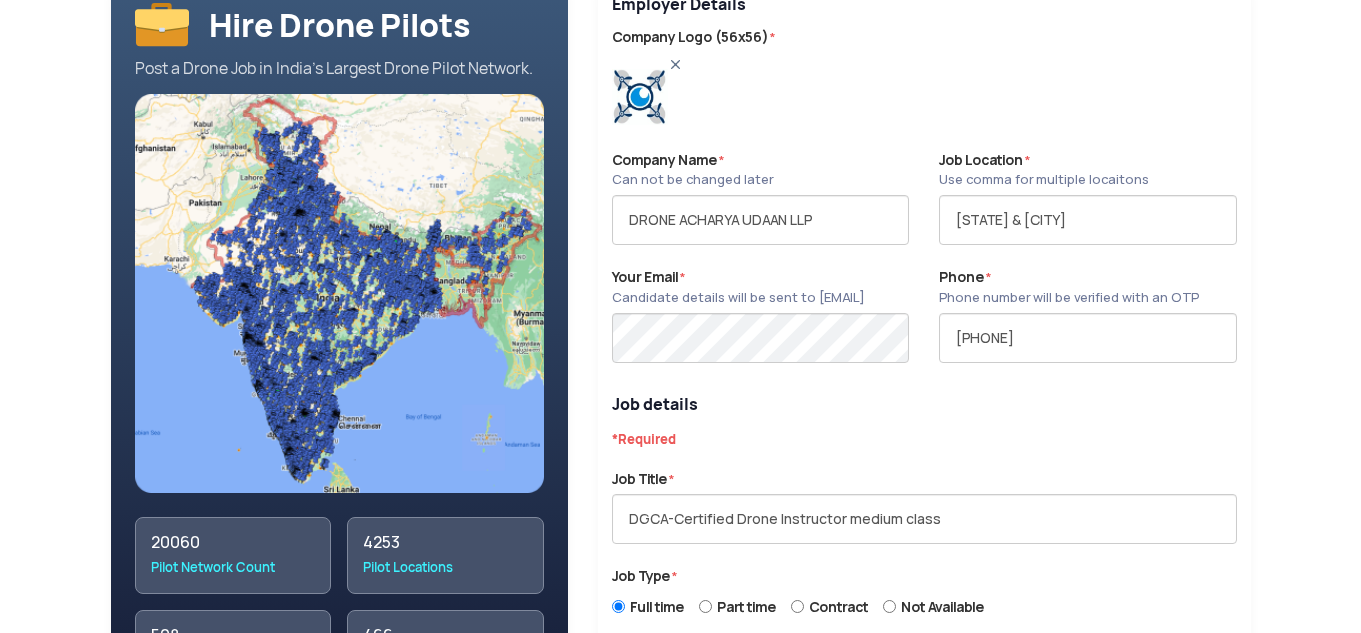 scroll, scrollTop: 200, scrollLeft: 0, axis: vertical 